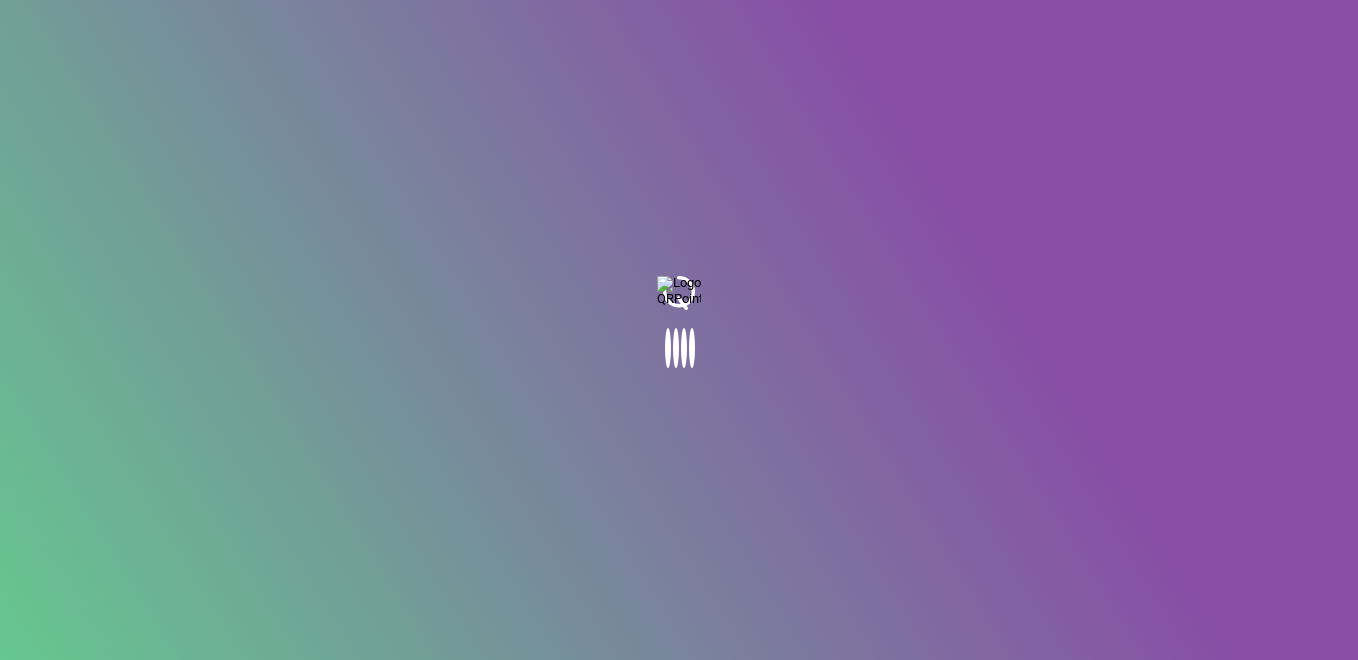 scroll, scrollTop: 0, scrollLeft: 0, axis: both 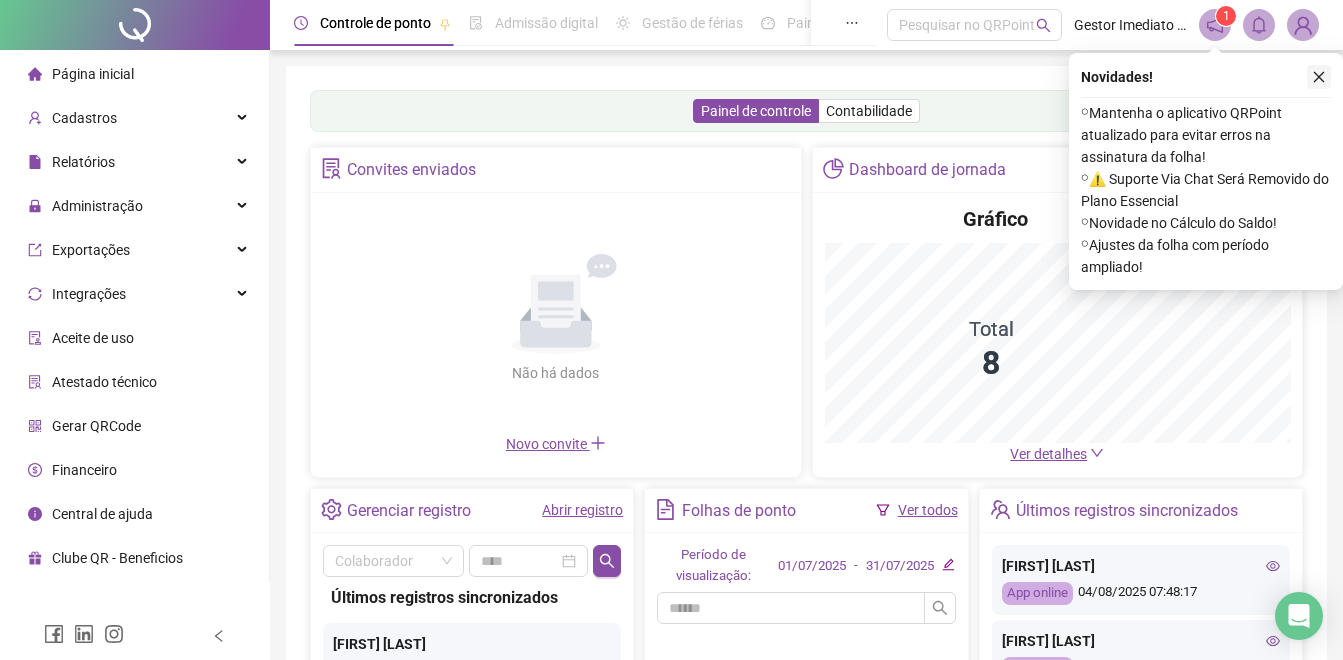 click 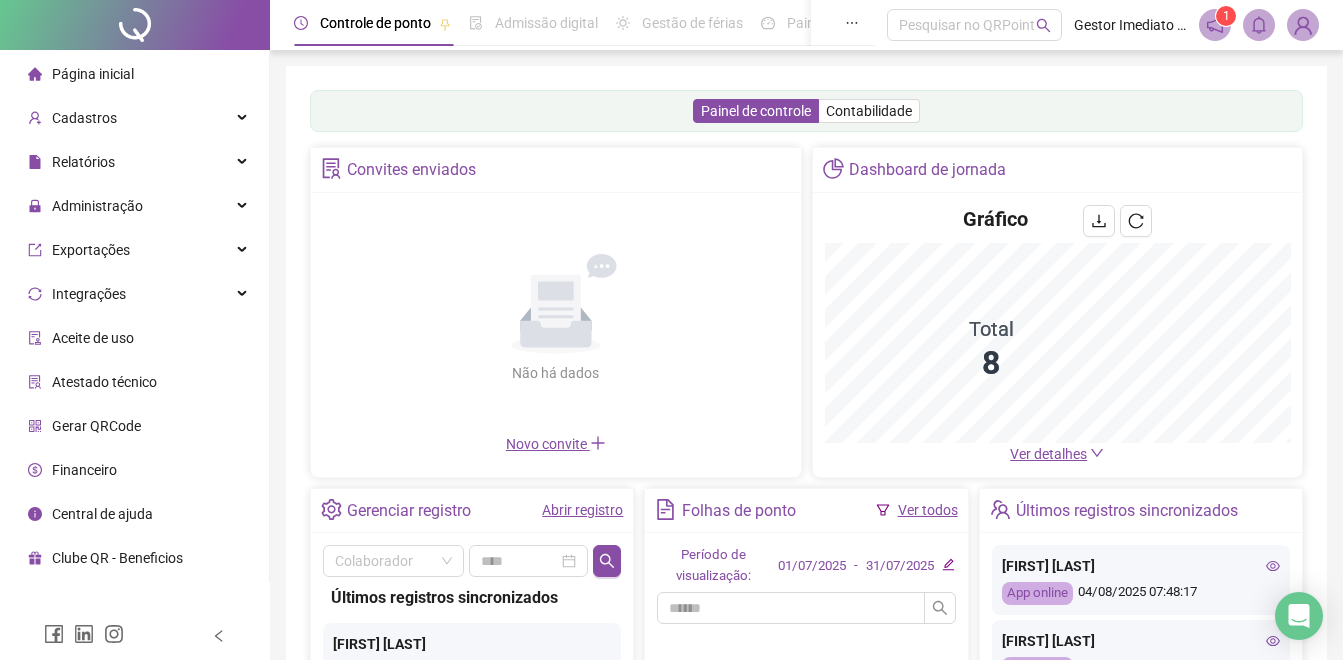 click on "Não há dados Não há dados" at bounding box center [556, 319] 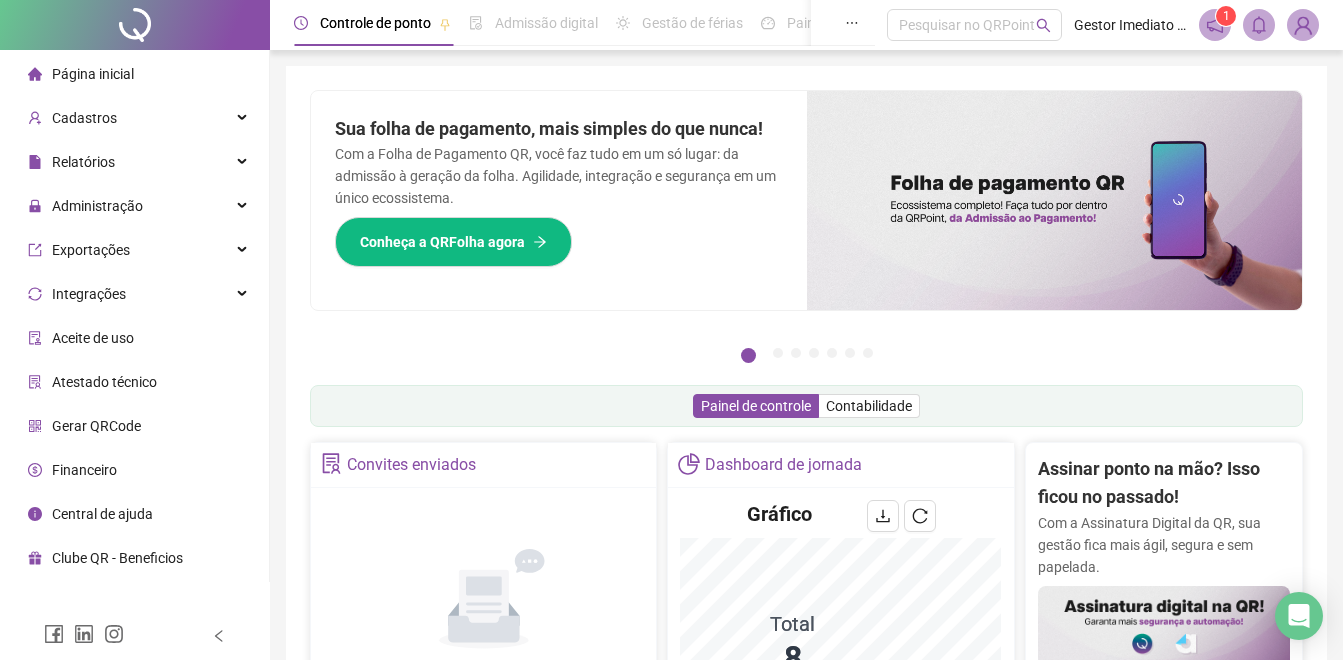click on "Página inicial" at bounding box center [93, 74] 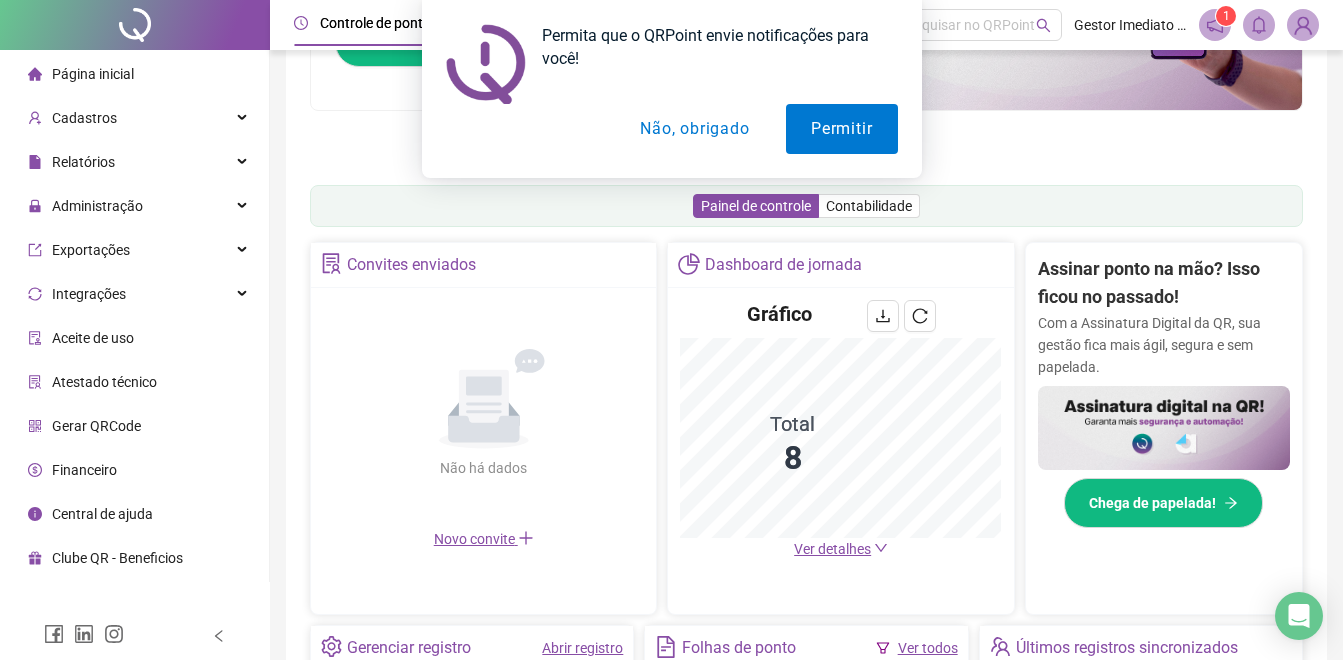 scroll, scrollTop: 300, scrollLeft: 0, axis: vertical 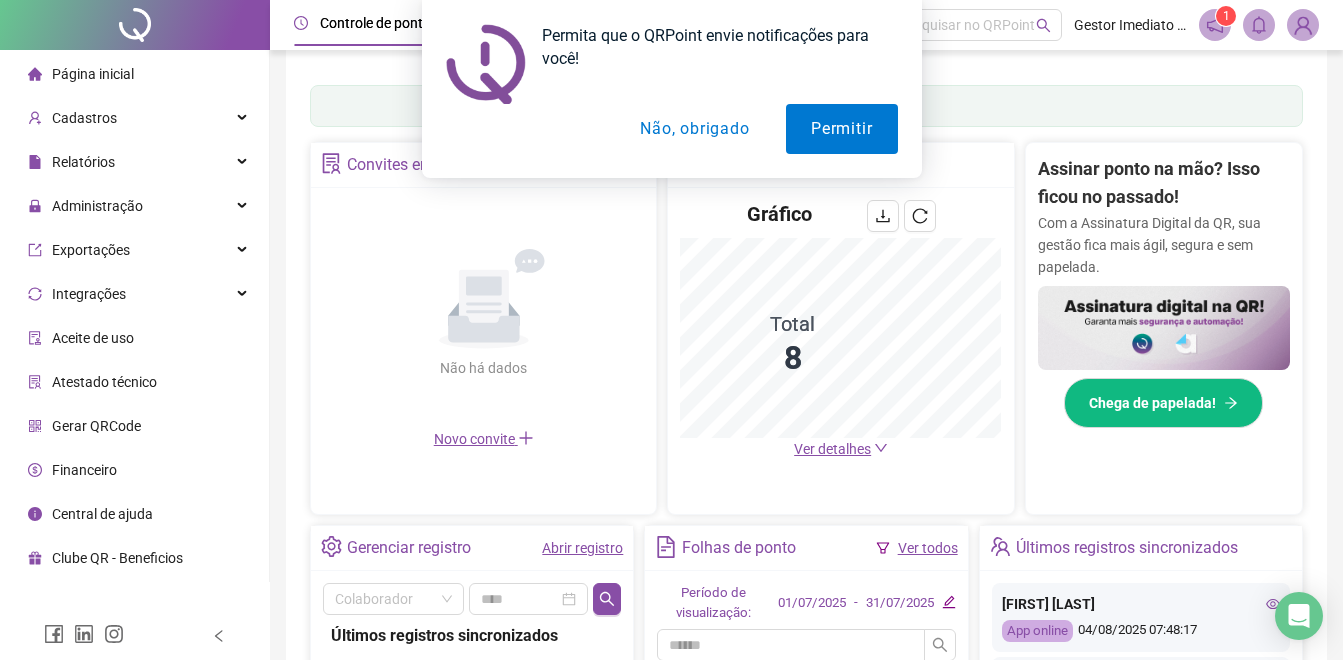 click on "Abrir registro" at bounding box center (582, 548) 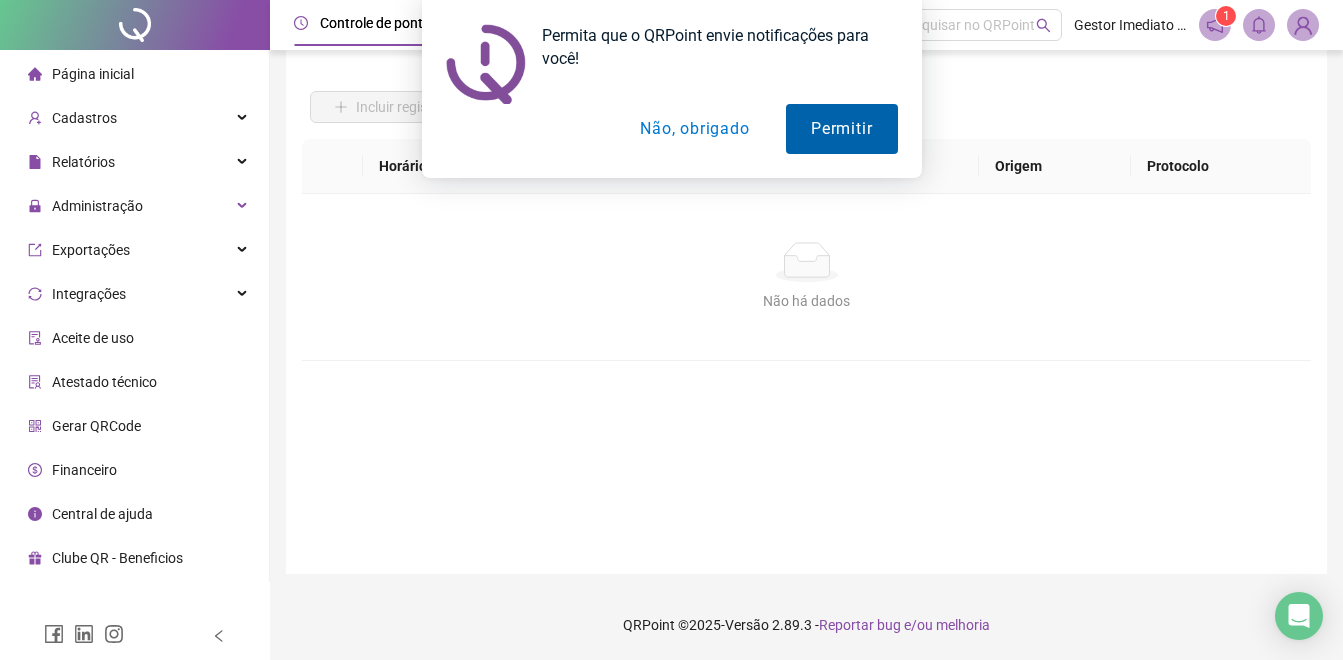 scroll, scrollTop: 115, scrollLeft: 0, axis: vertical 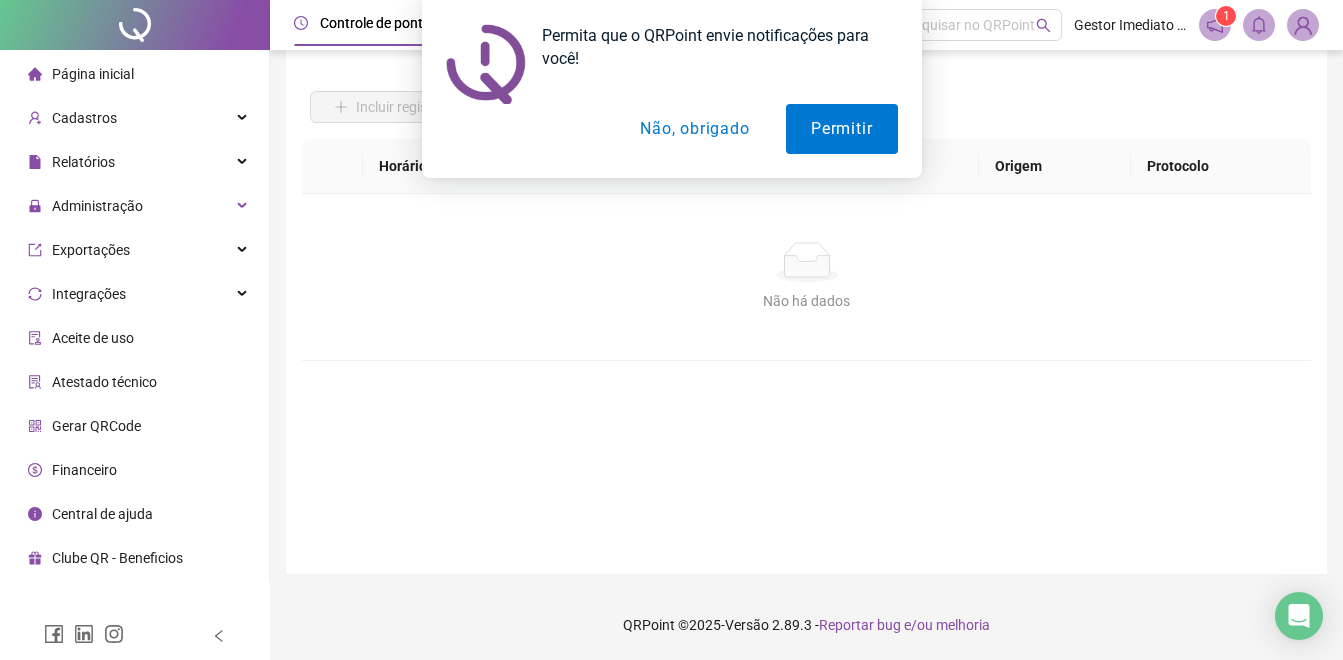 click on "Não, obrigado" at bounding box center [694, 129] 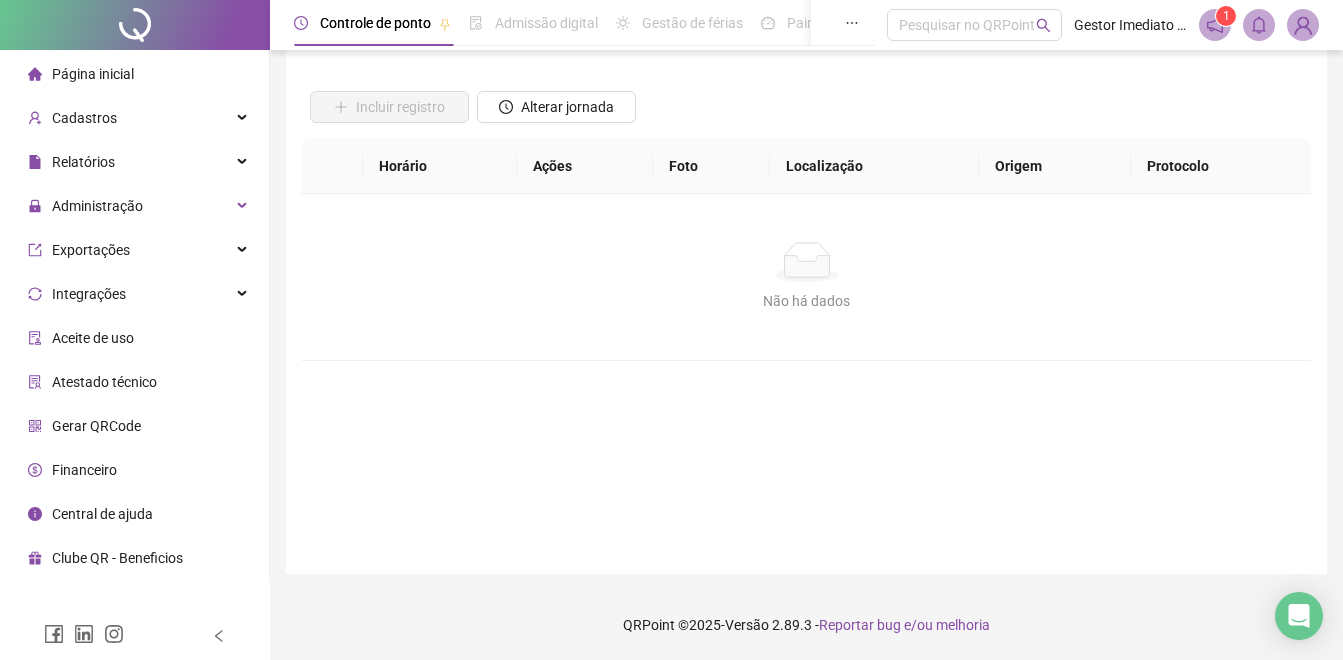 scroll, scrollTop: 0, scrollLeft: 0, axis: both 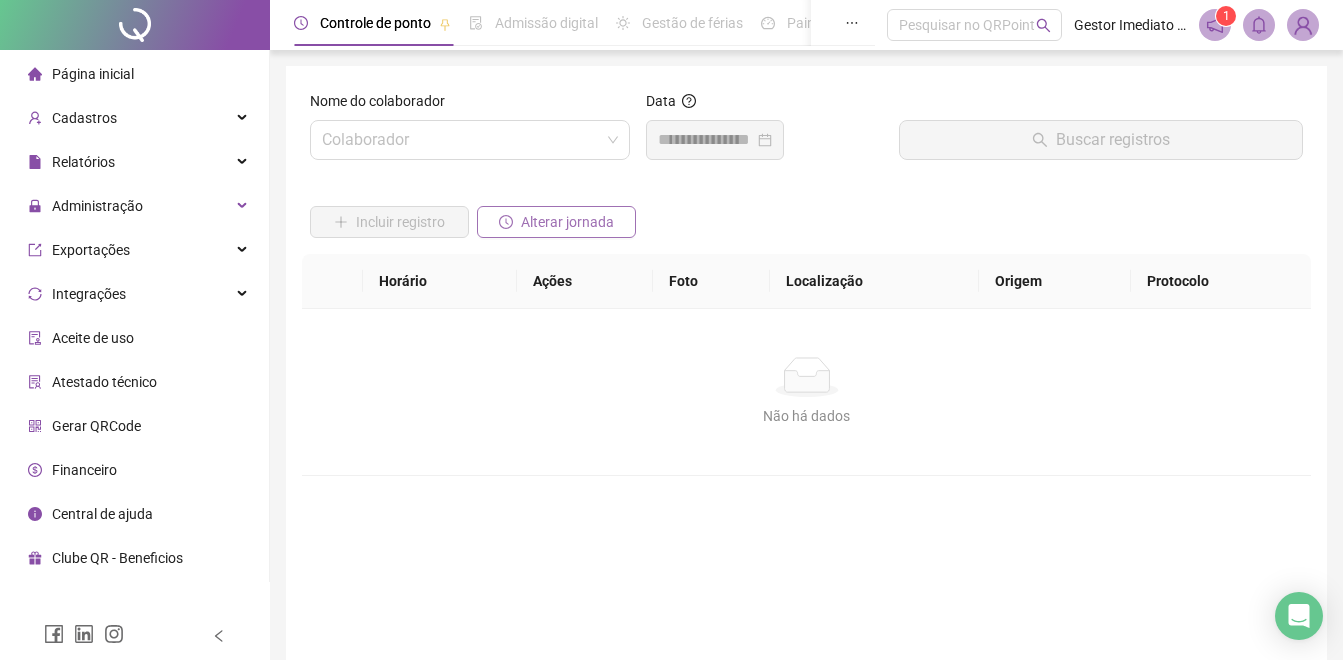 click on "Alterar jornada" at bounding box center [567, 222] 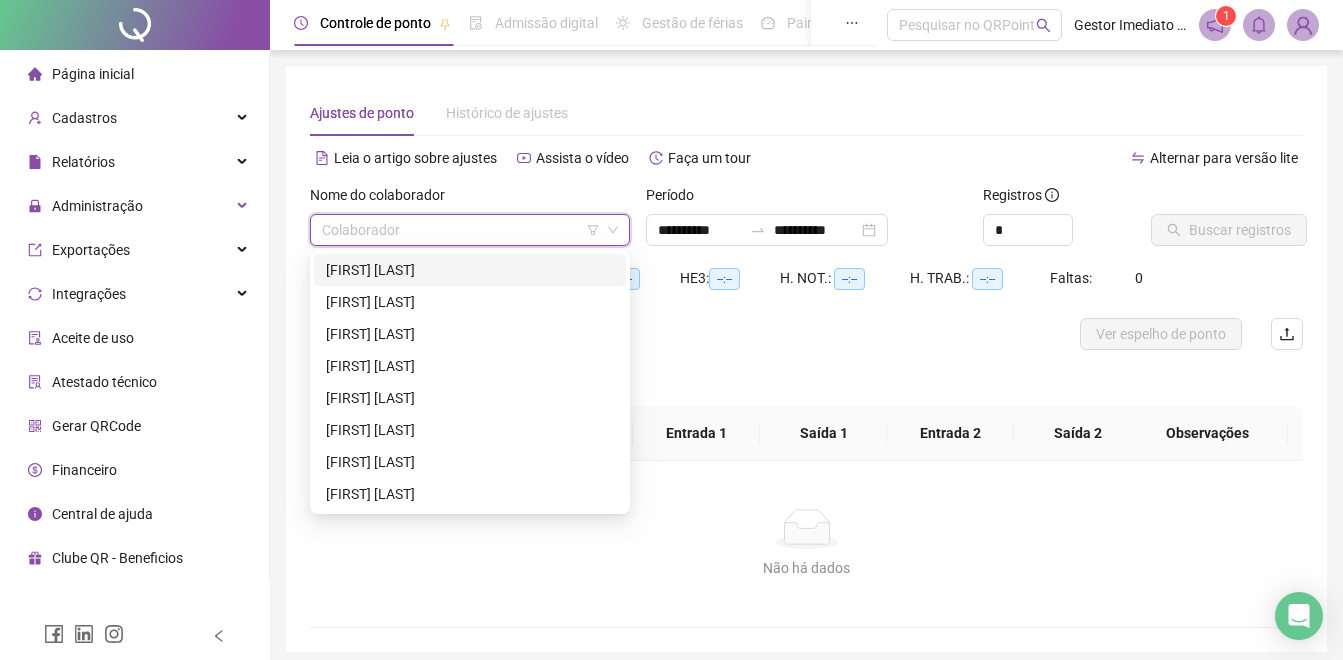 click at bounding box center [461, 230] 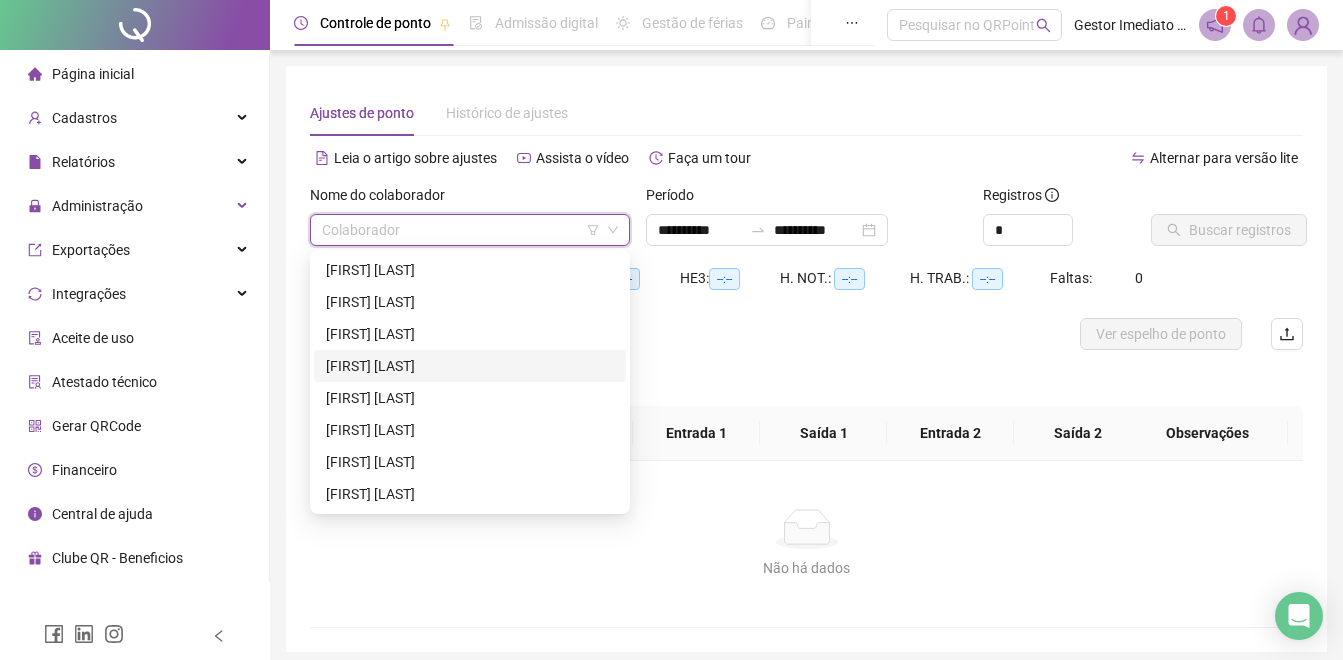 click on "[FIRST] [LAST]" at bounding box center (470, 366) 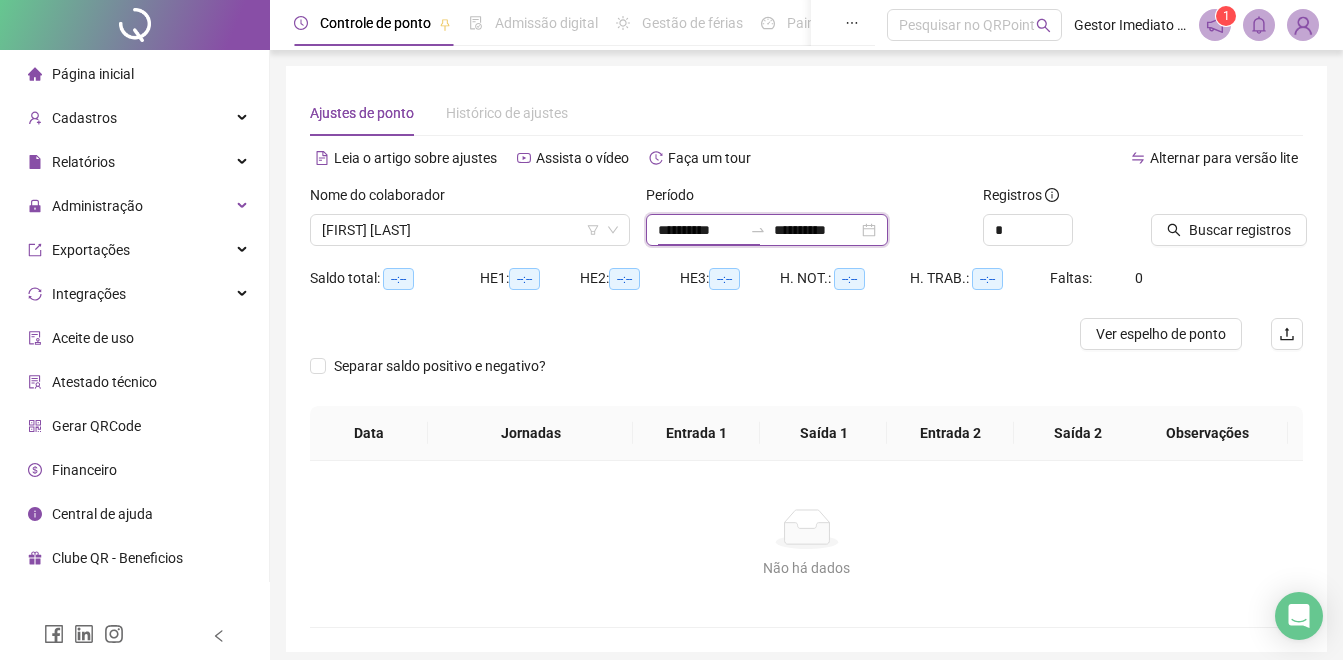 click on "**********" at bounding box center (700, 230) 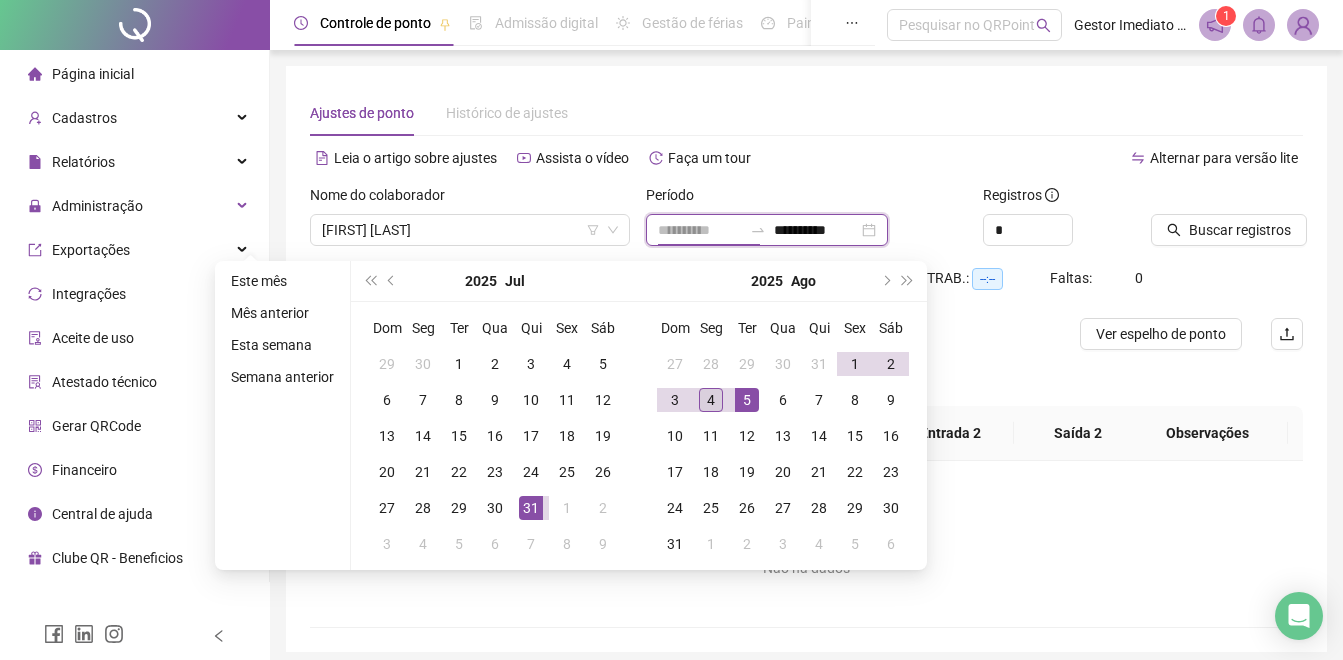 type on "**********" 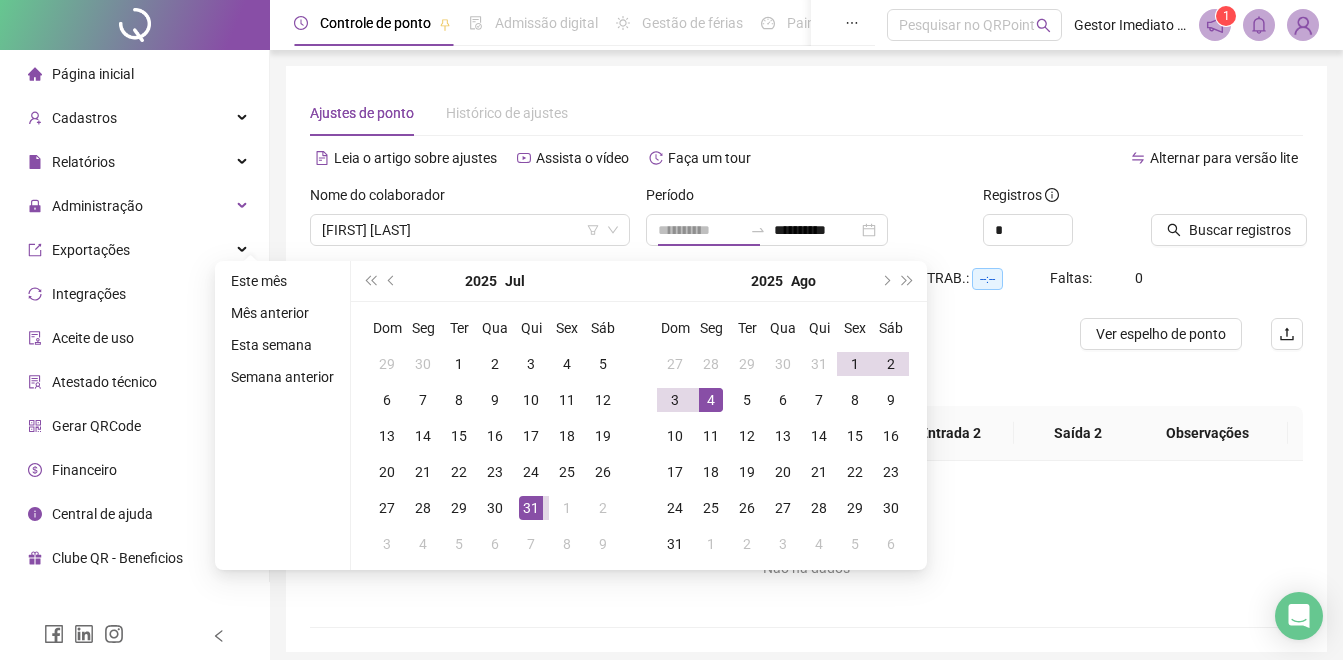 click on "4" at bounding box center (711, 400) 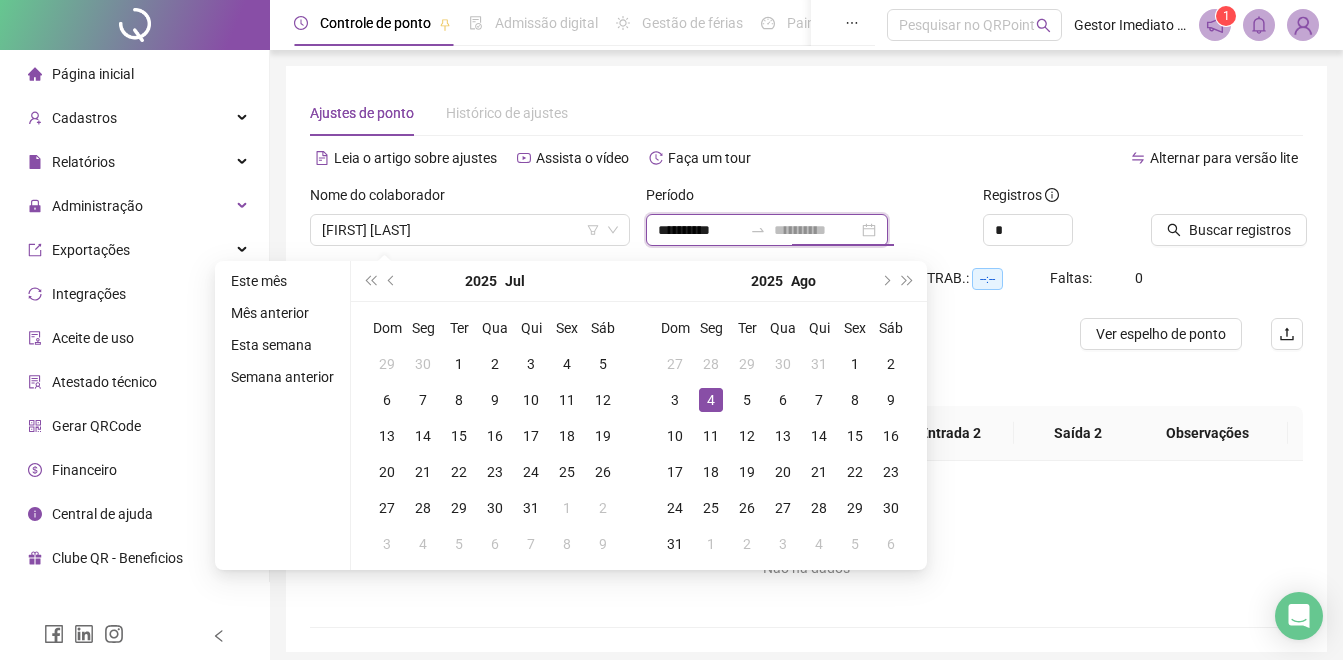 type on "**********" 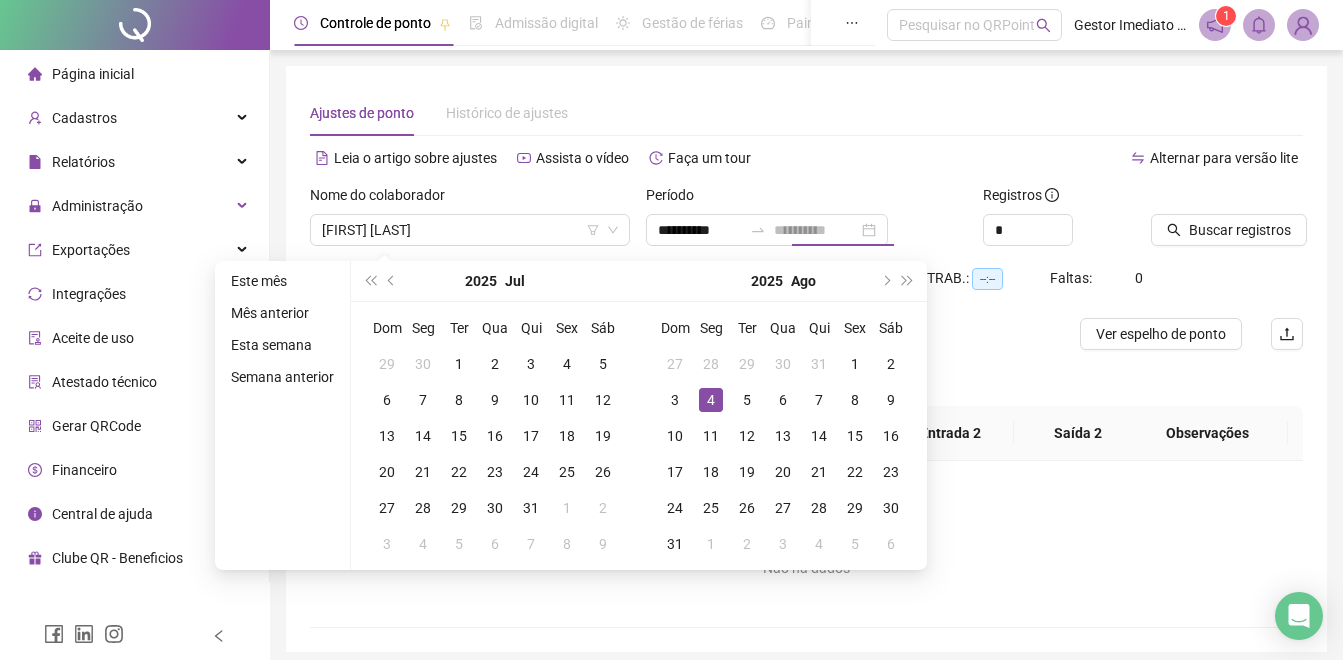click on "4" at bounding box center (711, 400) 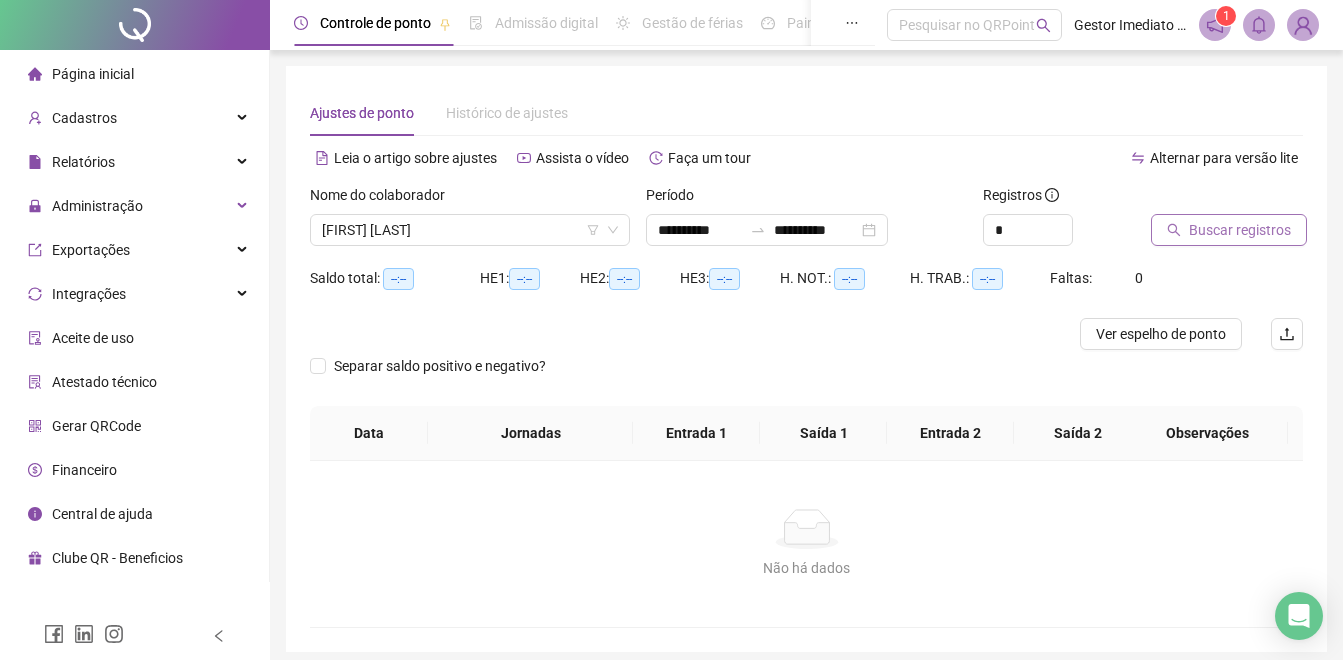 click on "Buscar registros" at bounding box center (1240, 230) 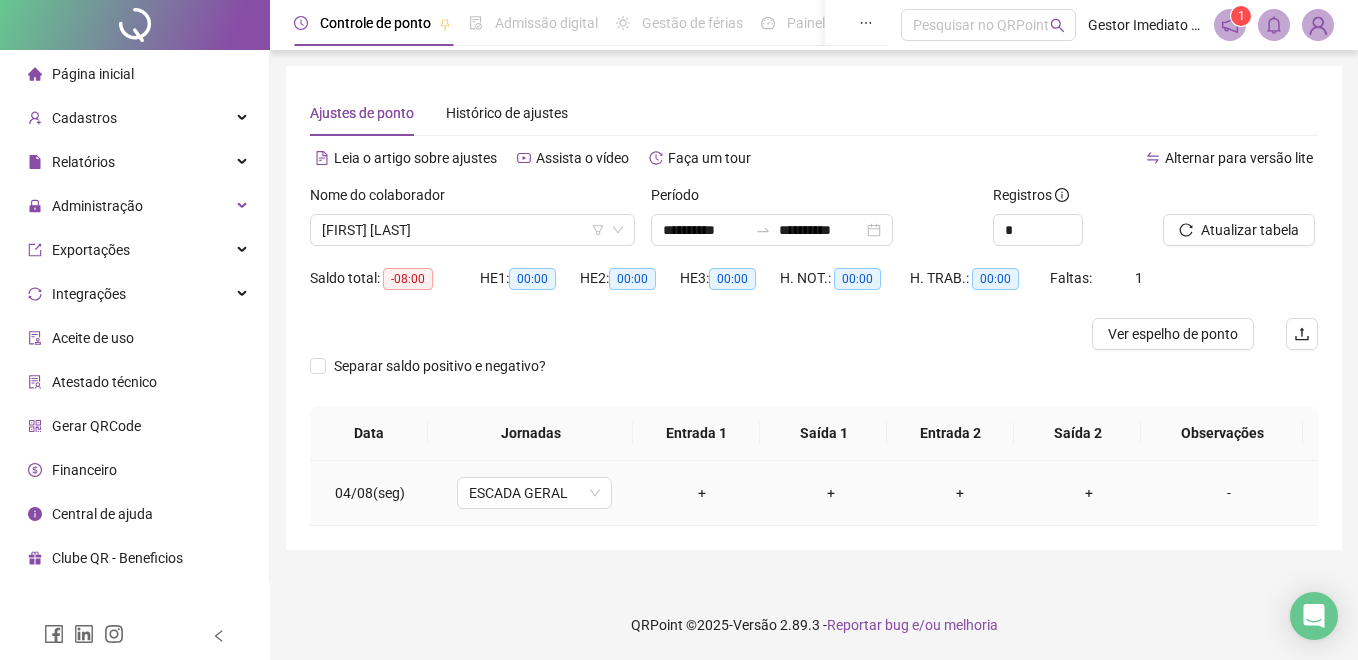 click on "+" at bounding box center [702, 493] 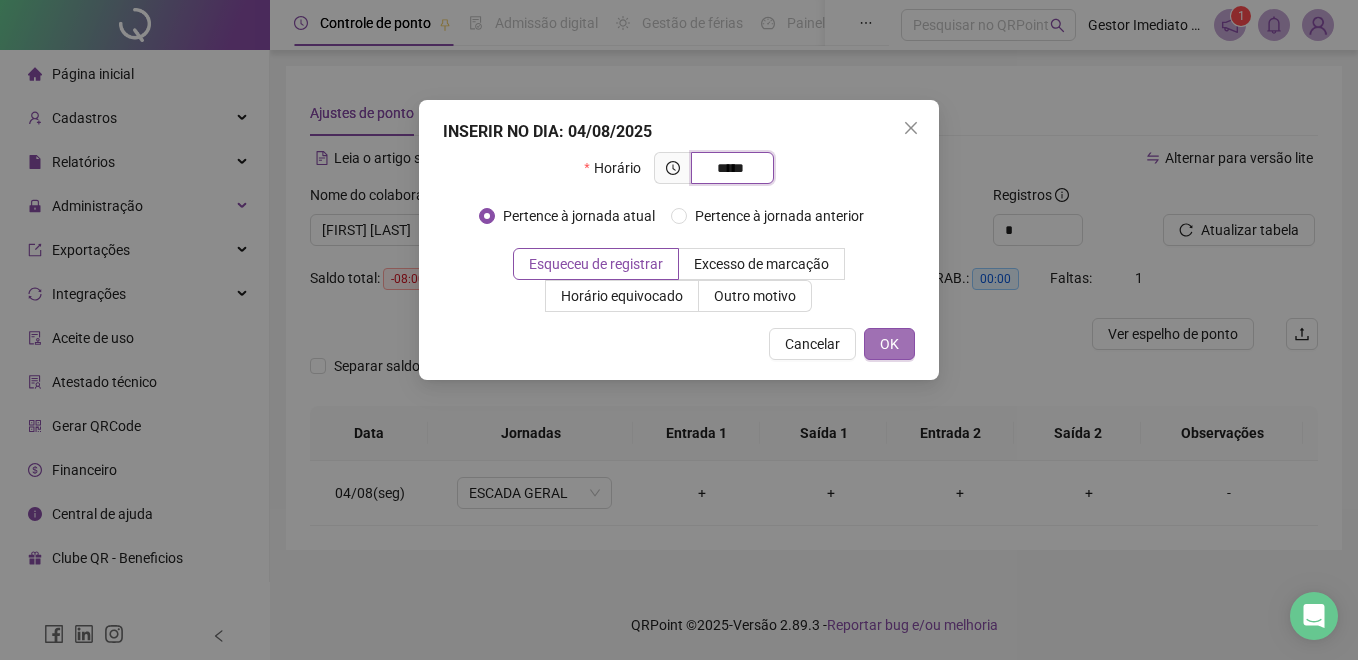 type on "*****" 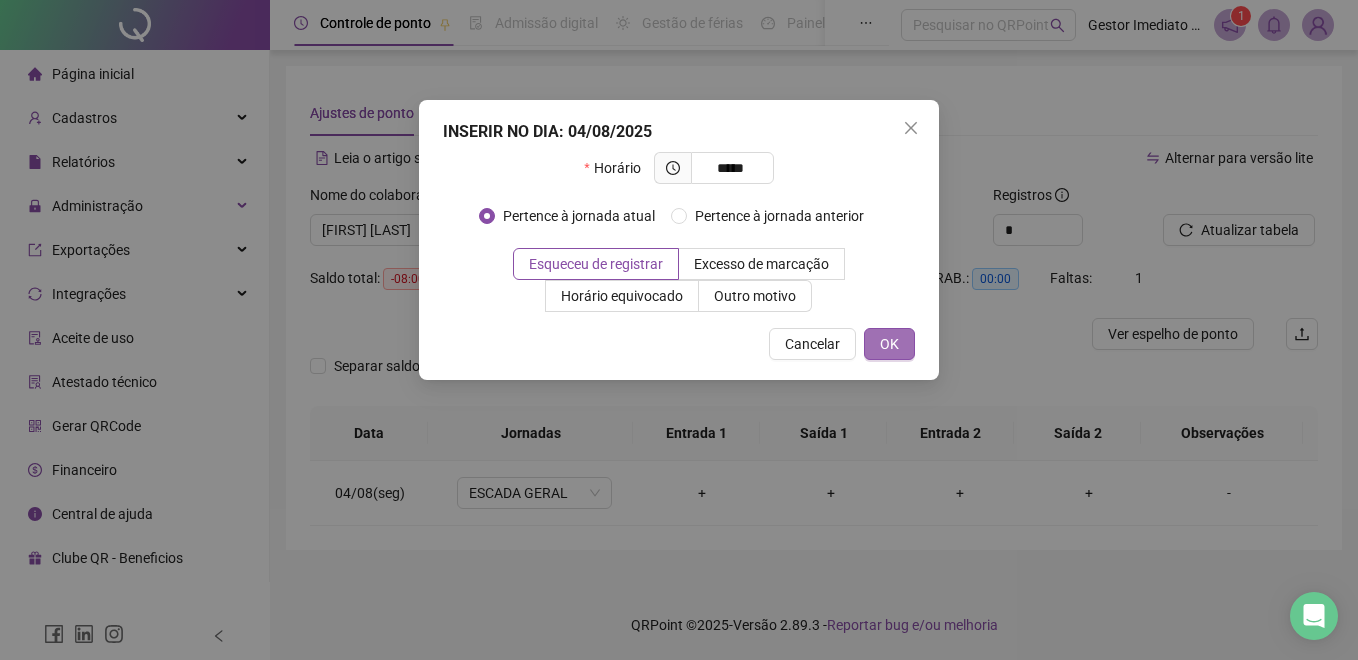 click on "OK" at bounding box center (889, 344) 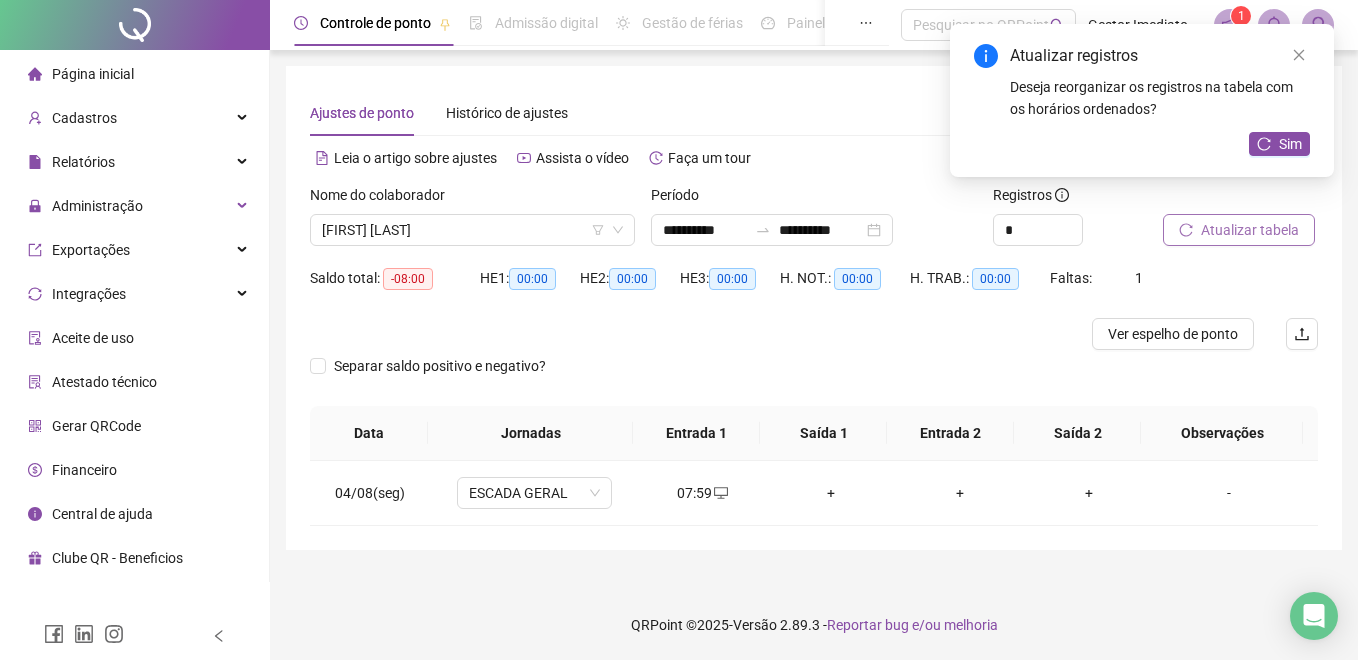 click on "Atualizar tabela" at bounding box center [1250, 230] 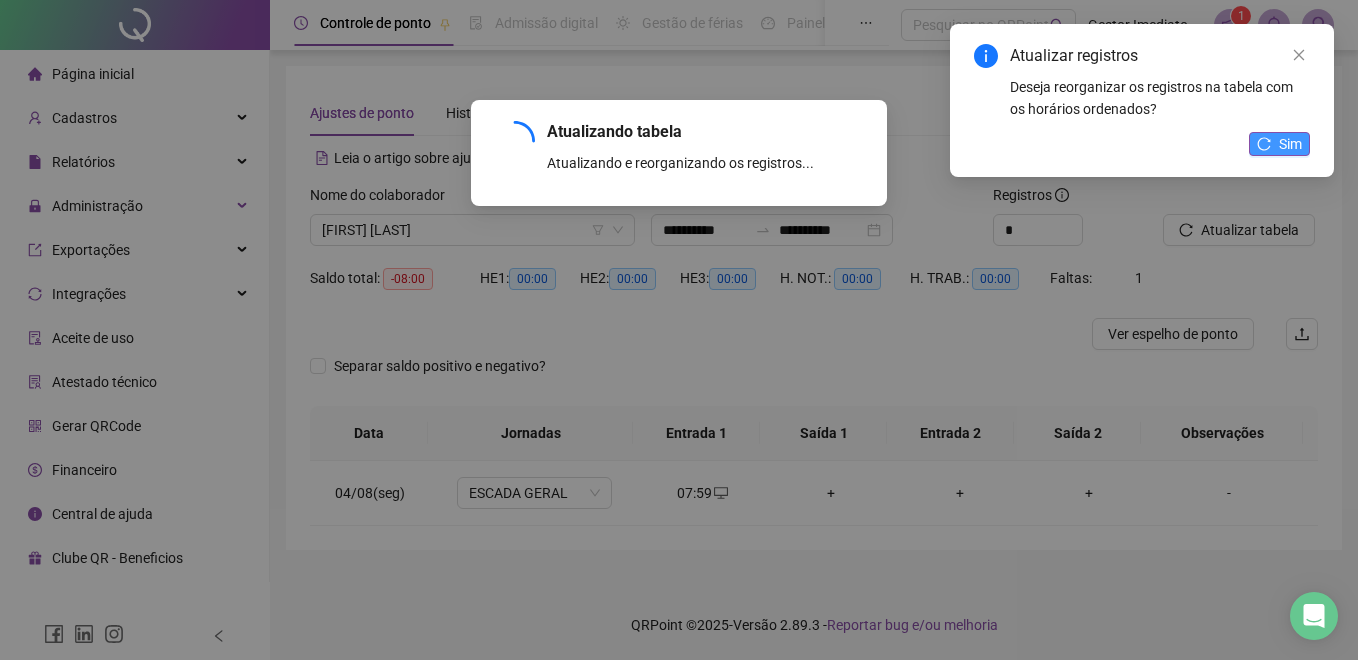 click on "Sim" at bounding box center [1290, 144] 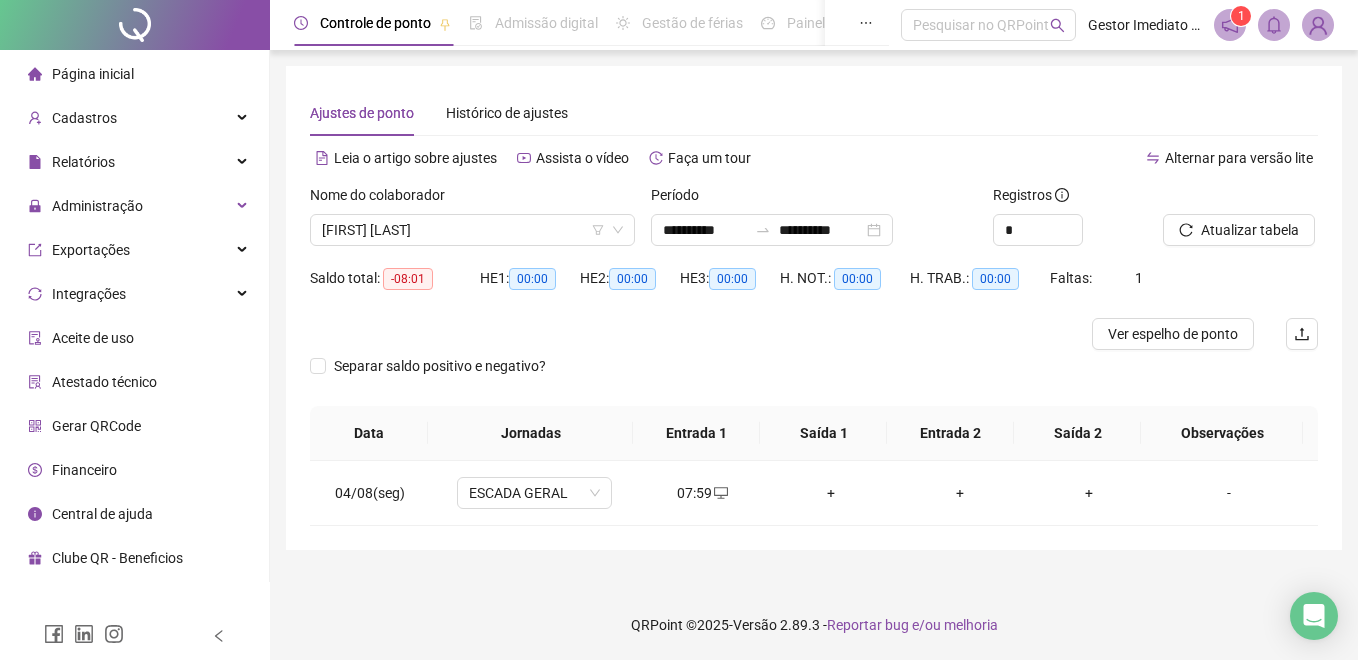 click on "Página inicial" at bounding box center (93, 74) 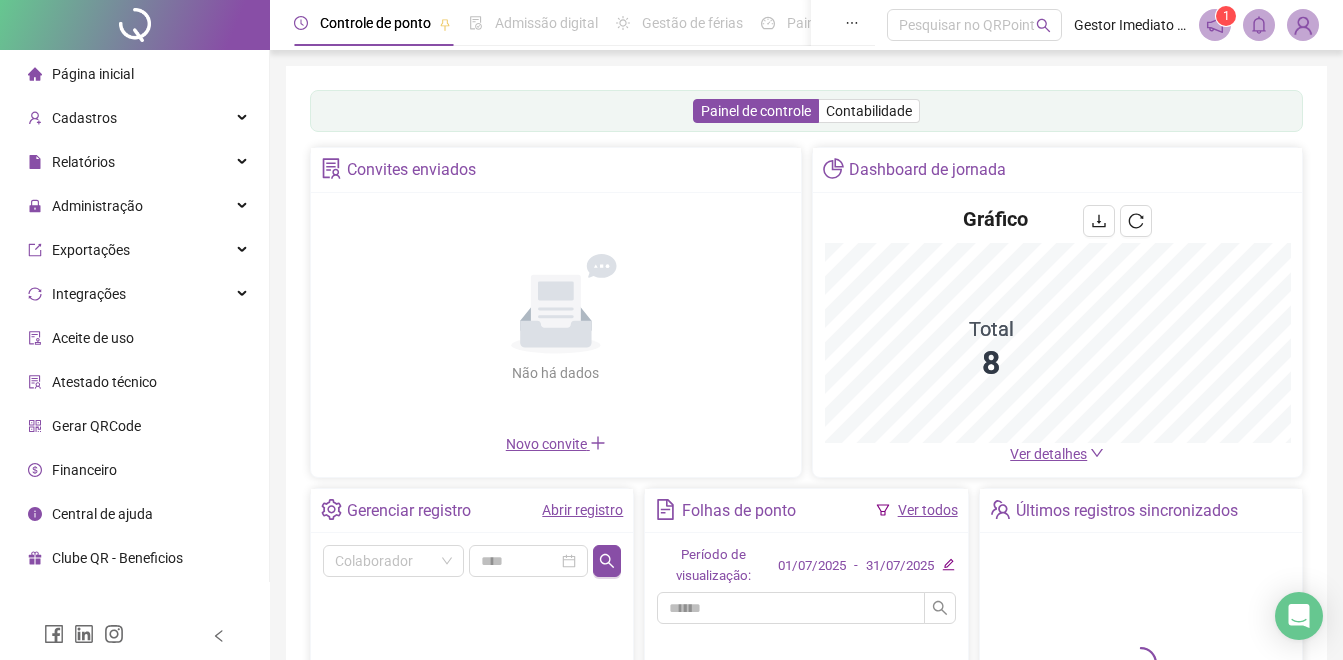 click on "Página inicial" at bounding box center [93, 74] 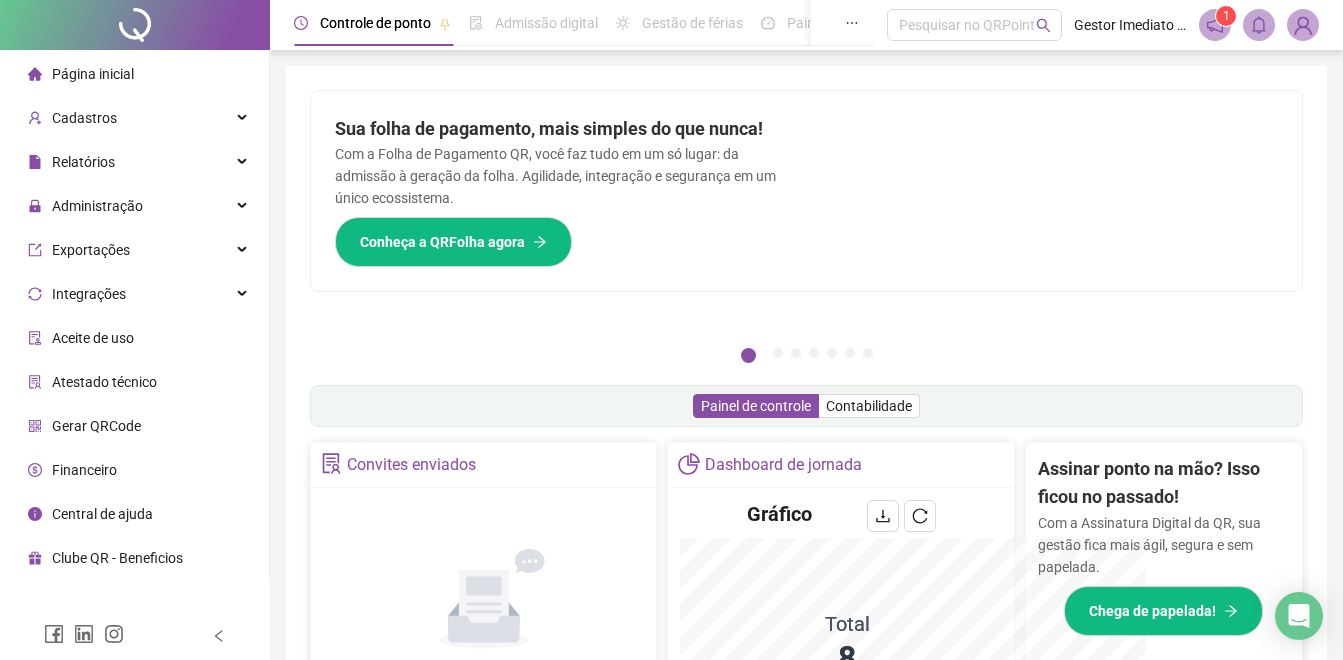 click on "Não há dados Não há dados" at bounding box center (483, 614) 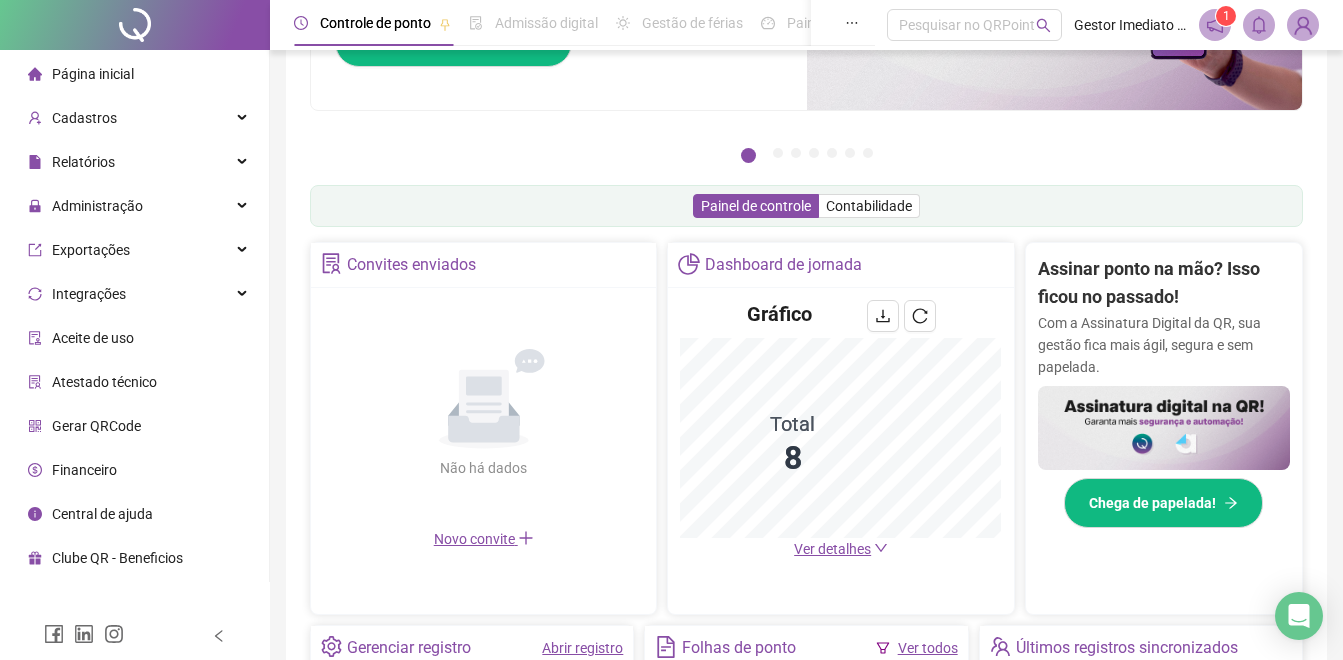 scroll, scrollTop: 400, scrollLeft: 0, axis: vertical 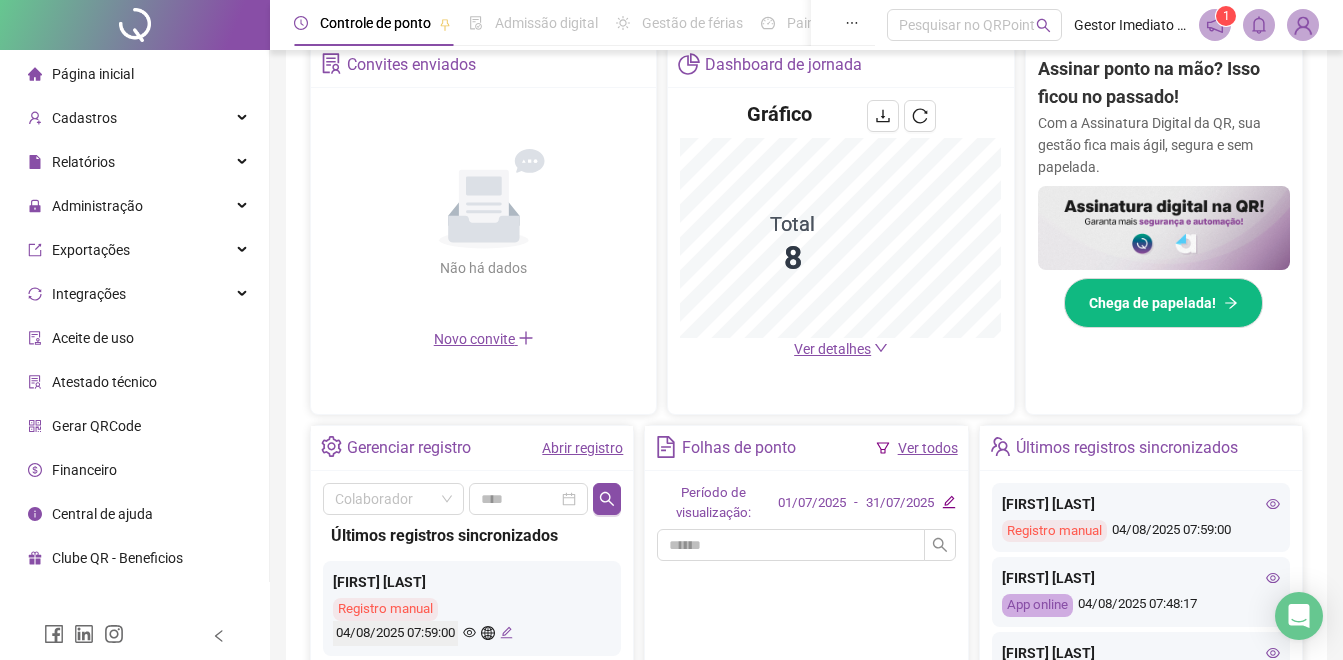 click on "Abrir registro" at bounding box center (582, 448) 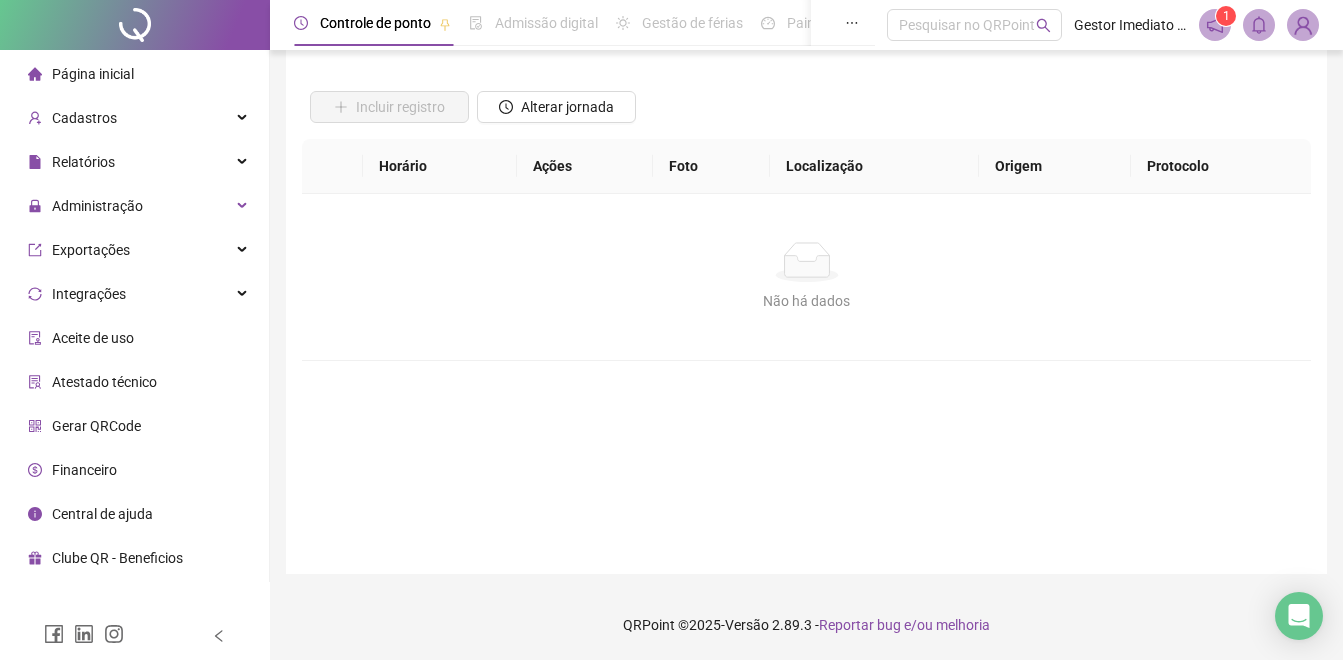 scroll, scrollTop: 115, scrollLeft: 0, axis: vertical 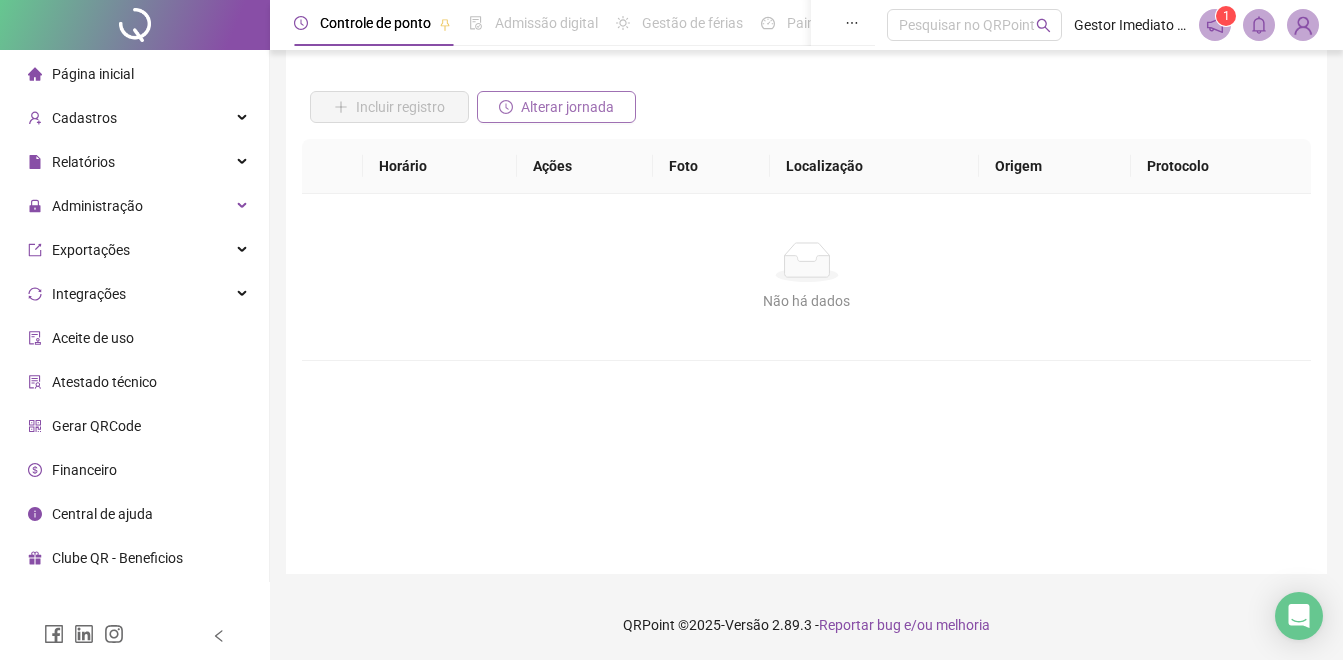 click on "Alterar jornada" at bounding box center (567, 107) 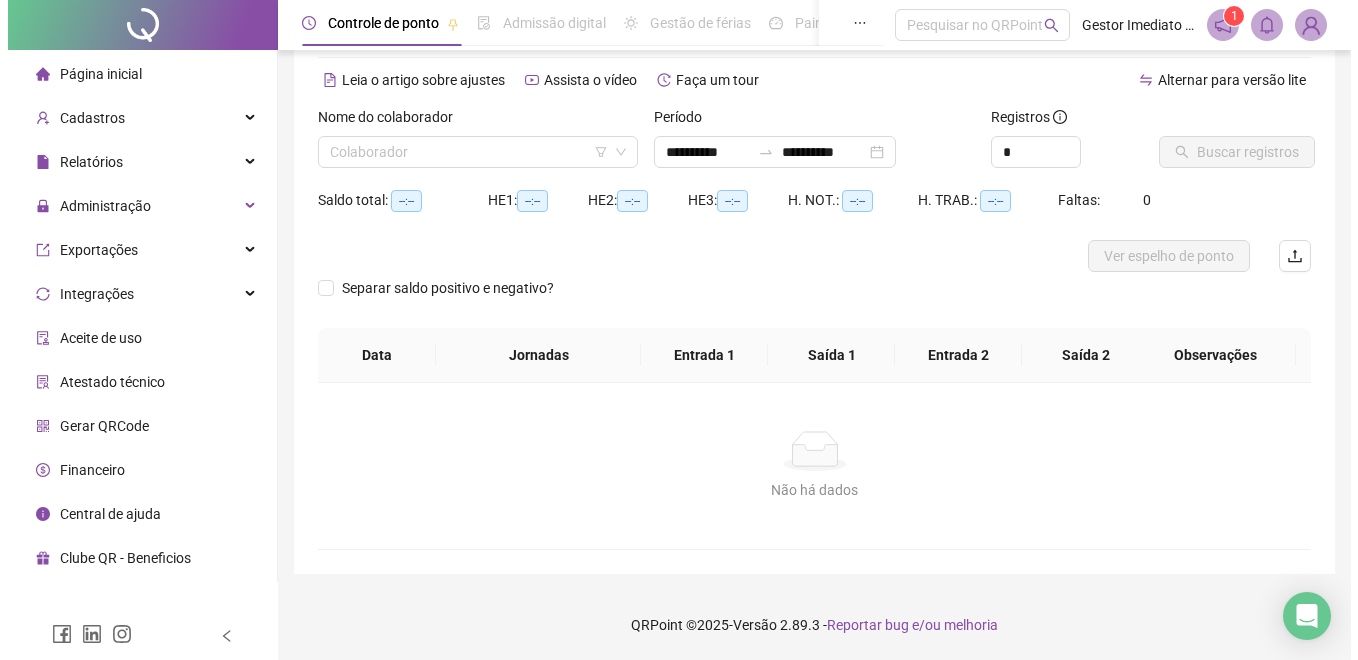 scroll, scrollTop: 78, scrollLeft: 0, axis: vertical 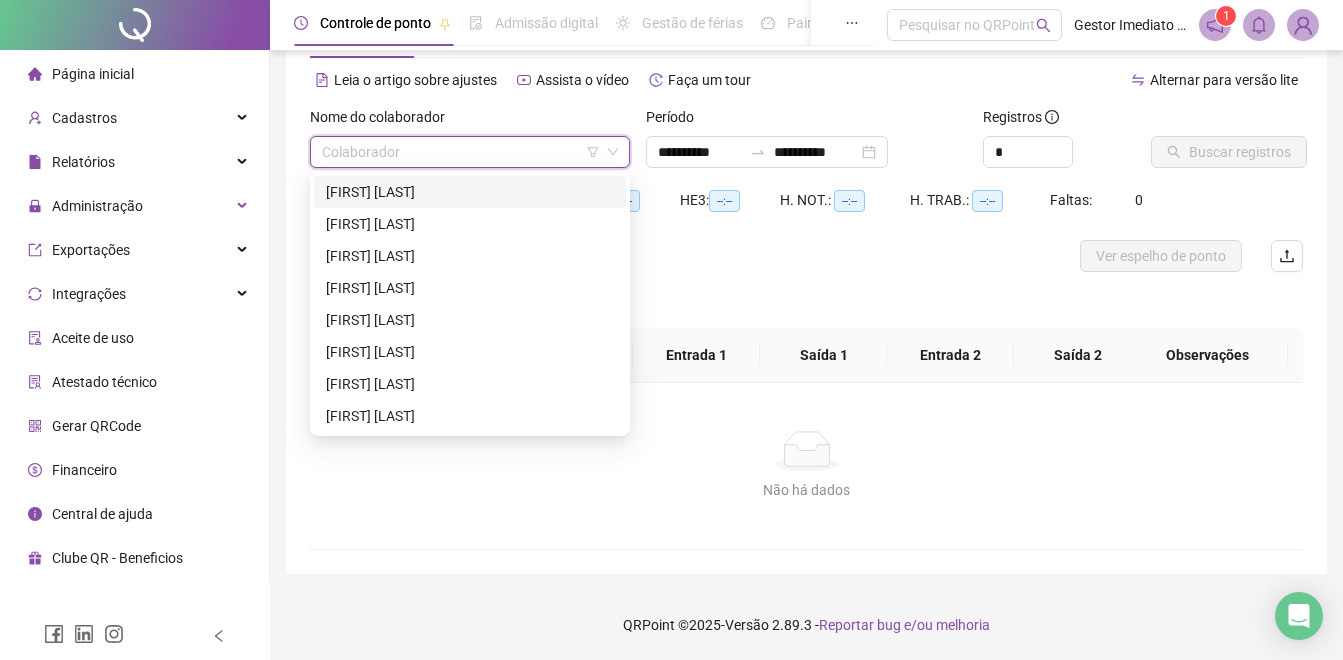 click at bounding box center (461, 152) 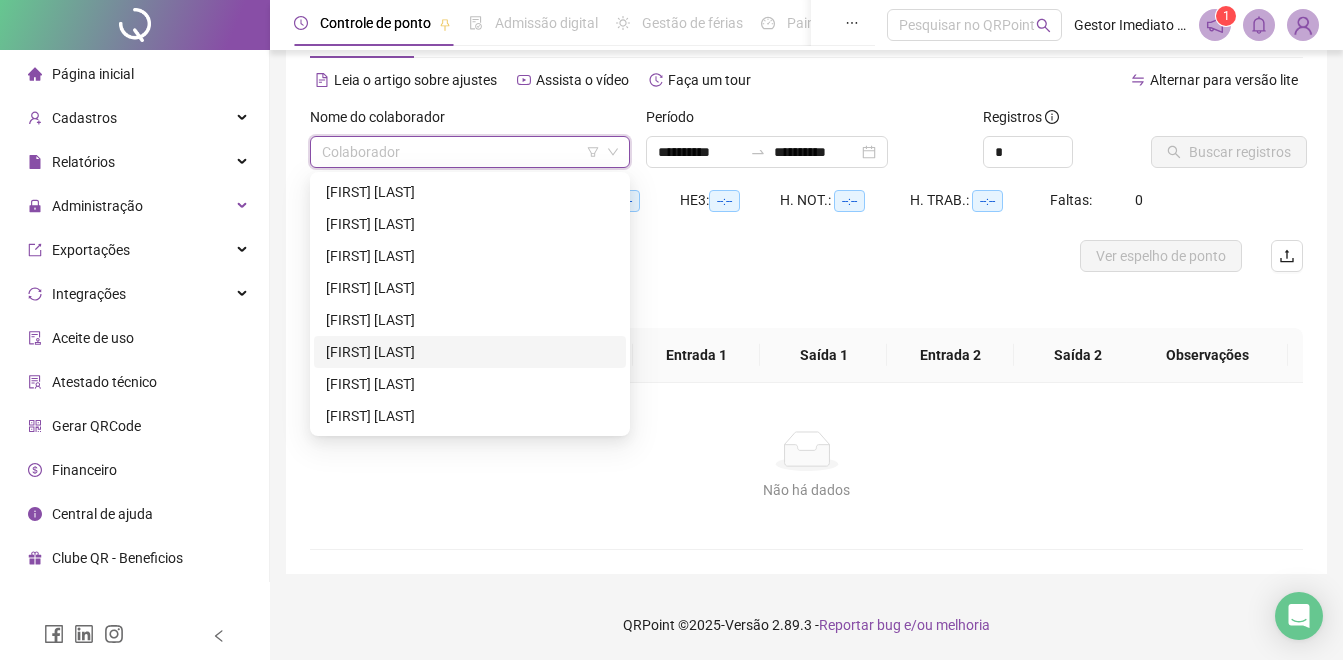 click on "[FIRST] [LAST]" at bounding box center (470, 352) 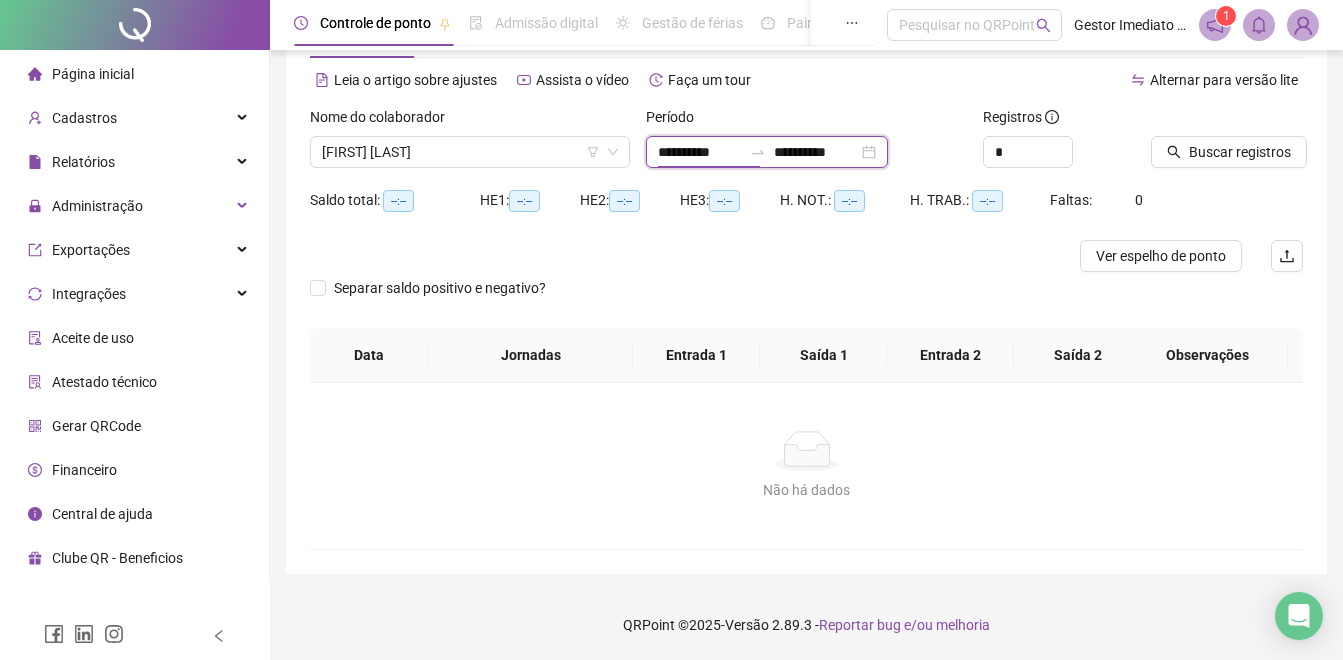 click on "**********" at bounding box center [700, 152] 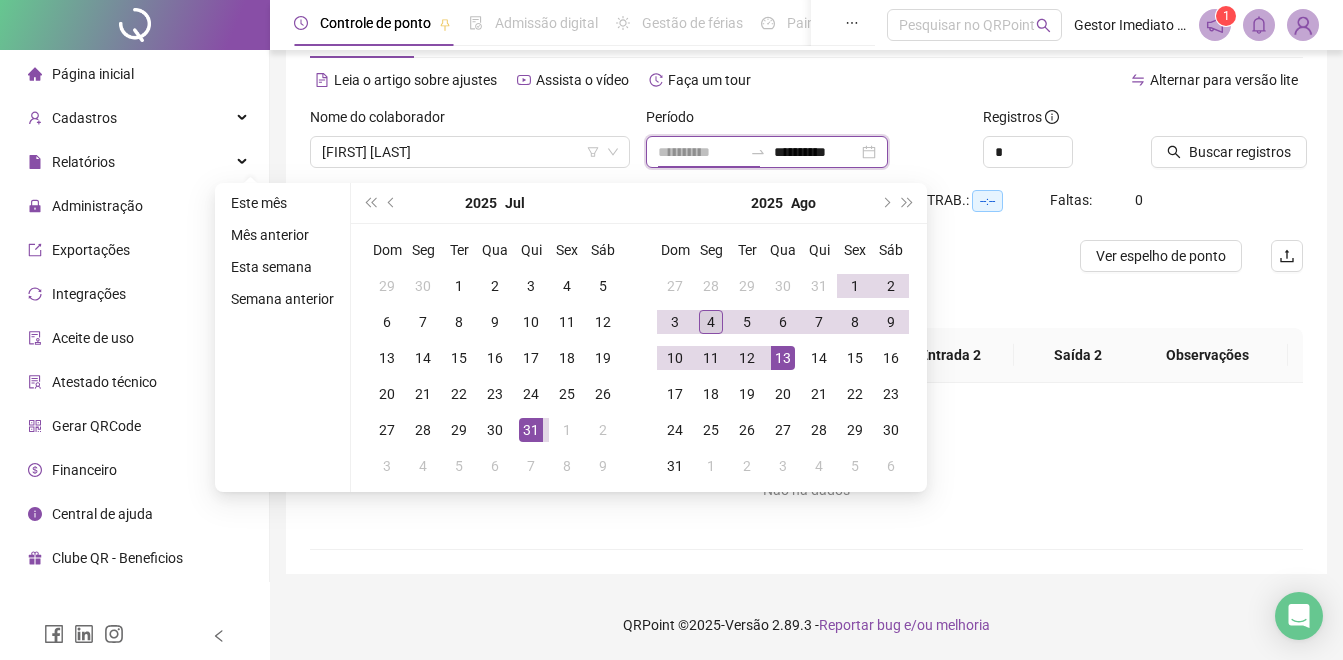 type on "**********" 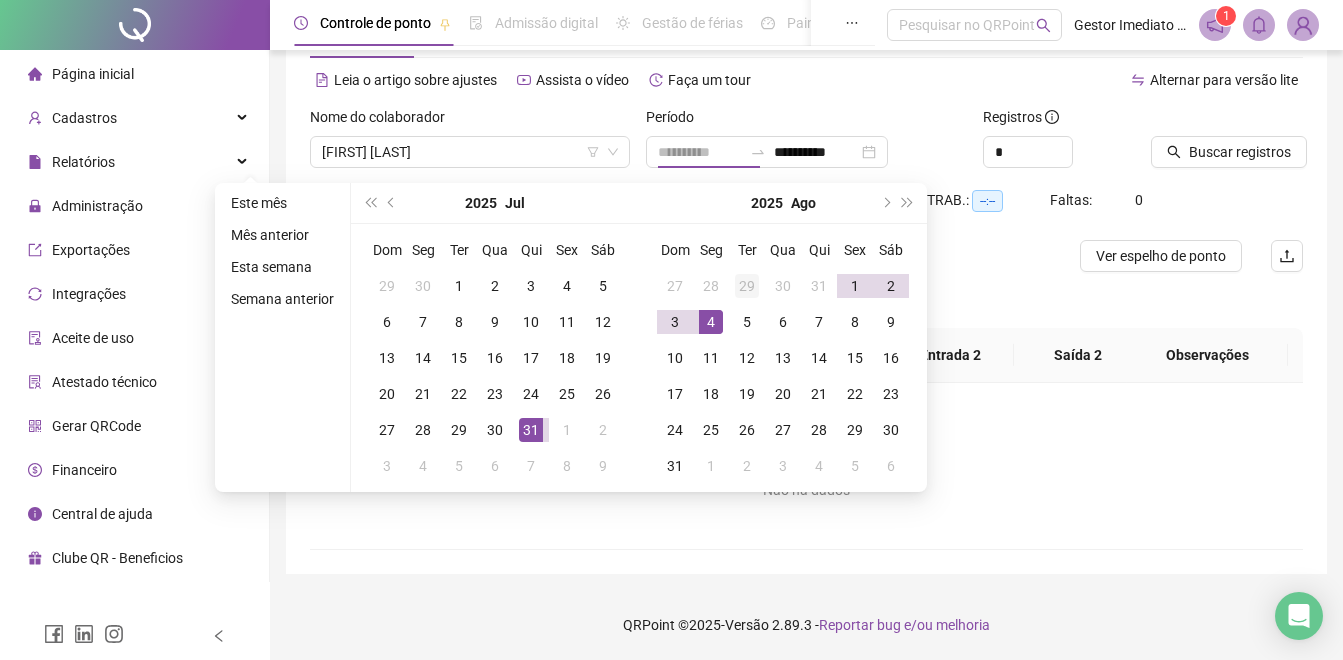 drag, startPoint x: 711, startPoint y: 329, endPoint x: 749, endPoint y: 283, distance: 59.665737 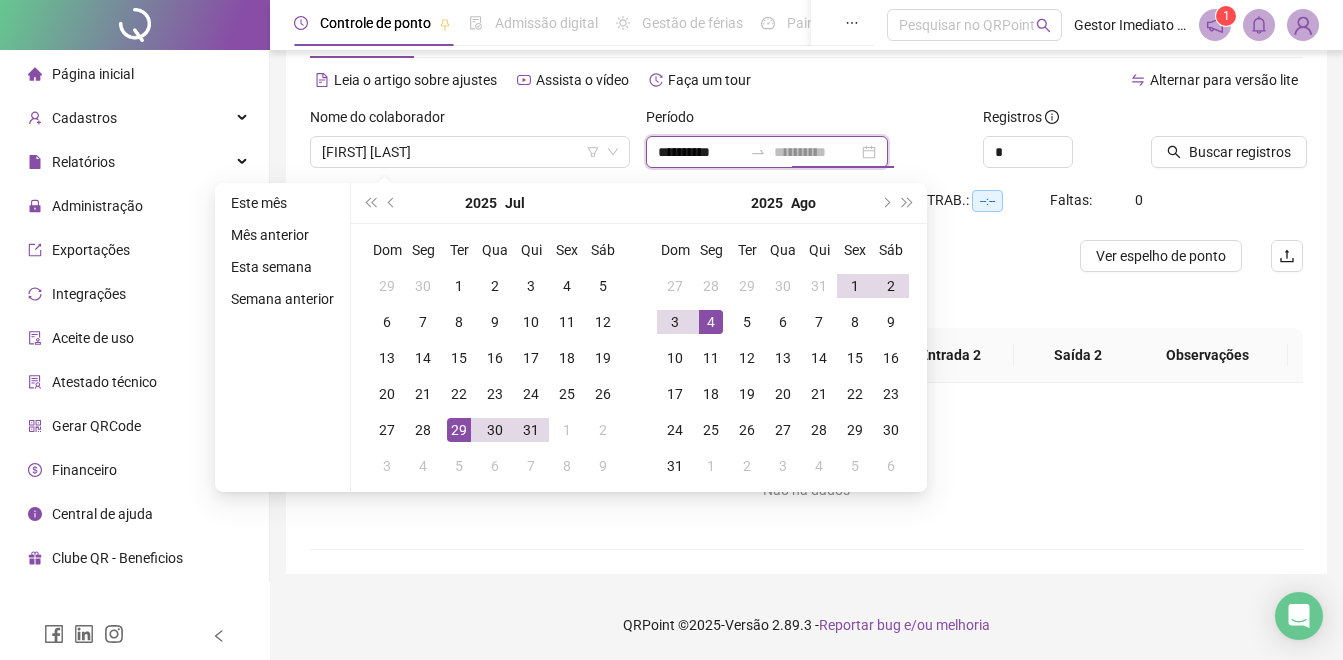 type on "**********" 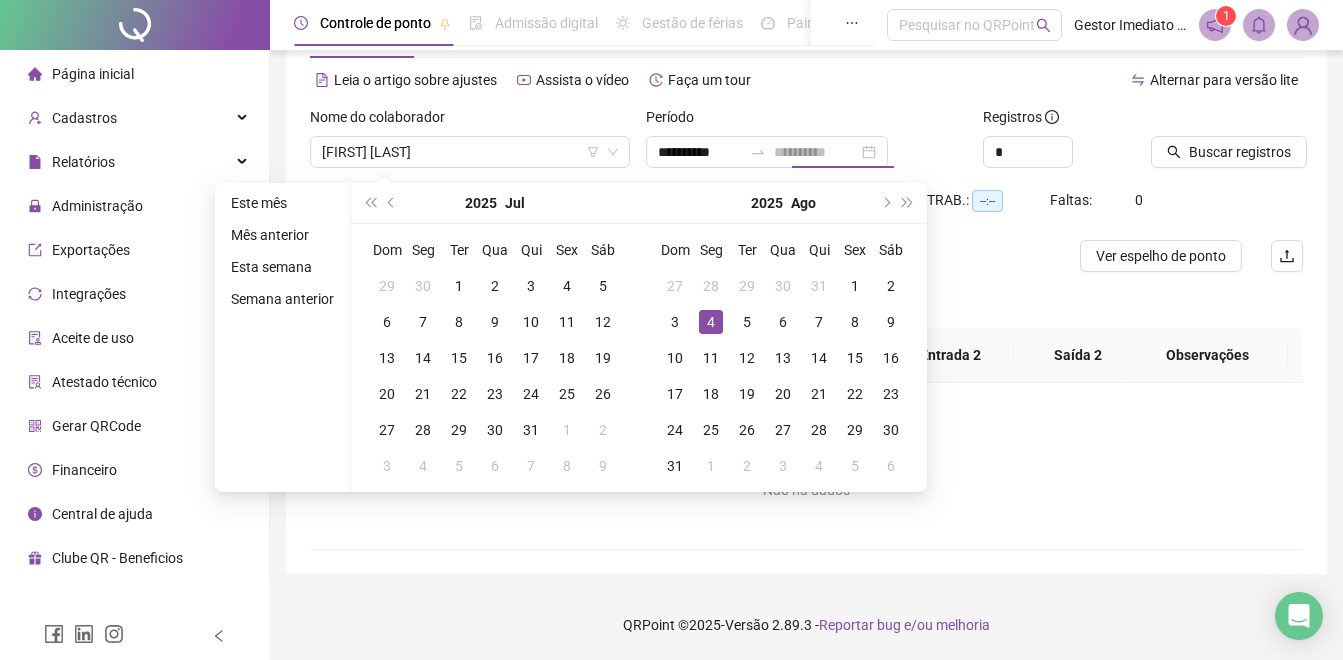 click on "4" at bounding box center (711, 322) 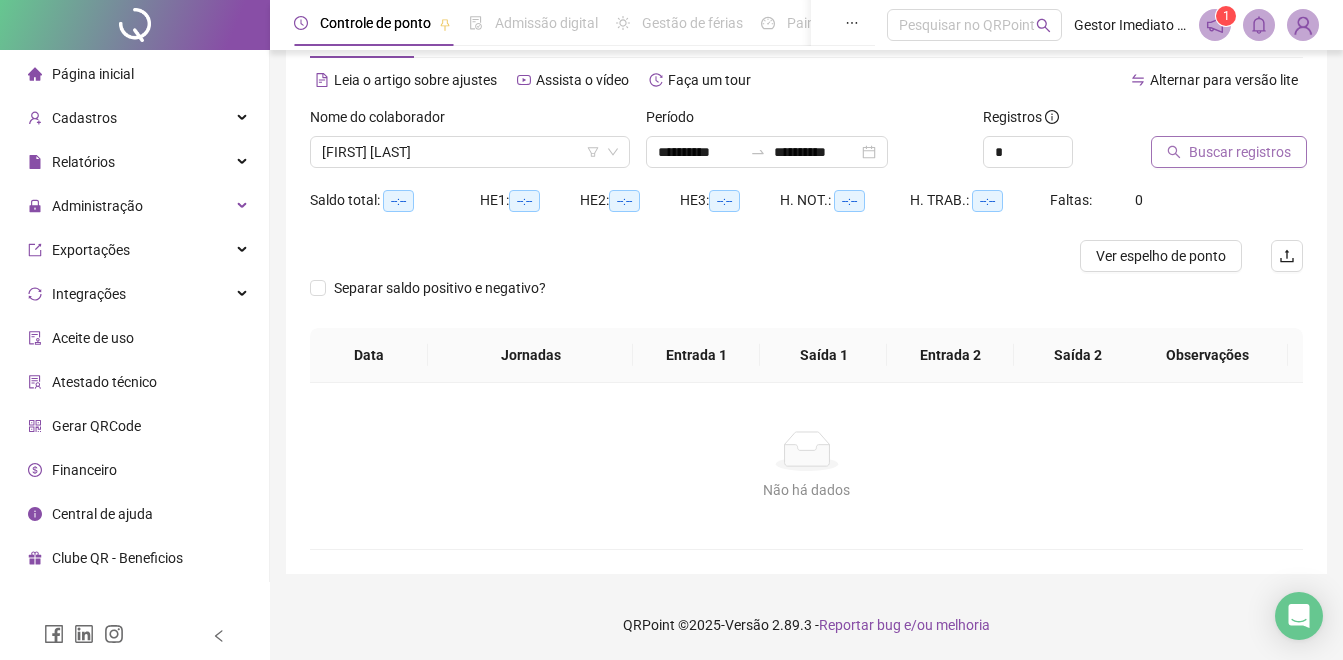 click on "Buscar registros" at bounding box center (1240, 152) 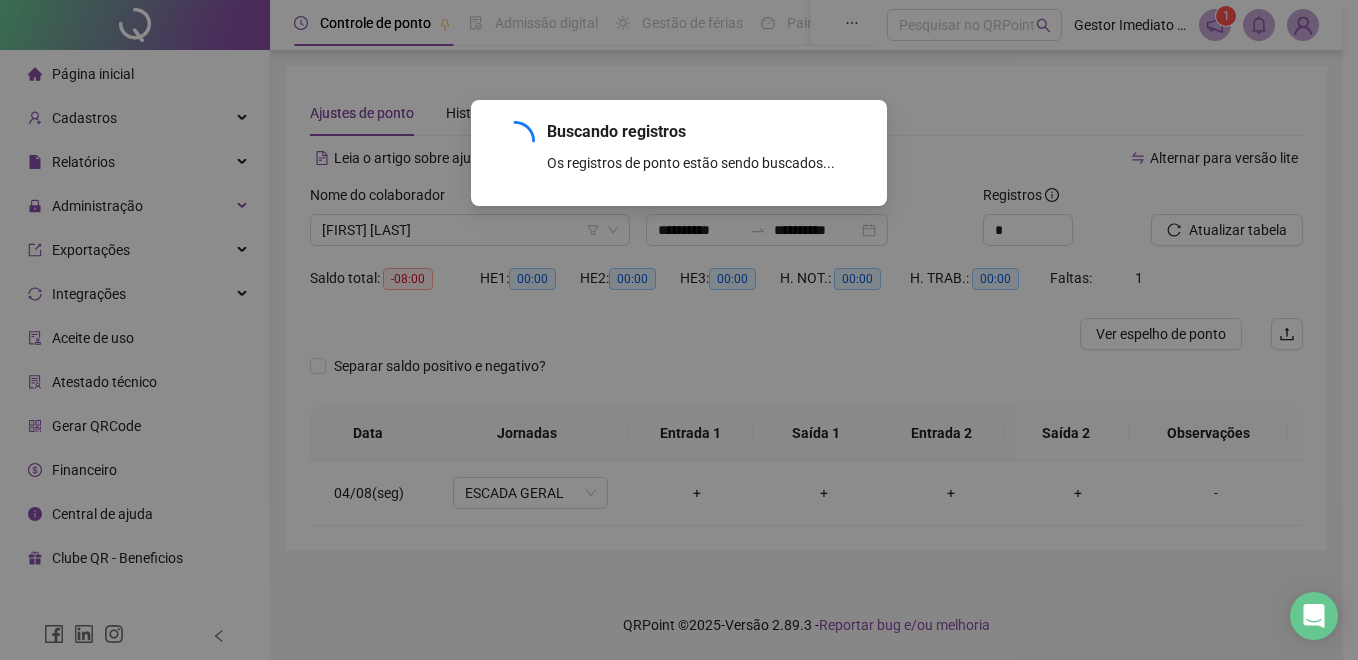 scroll, scrollTop: 0, scrollLeft: 0, axis: both 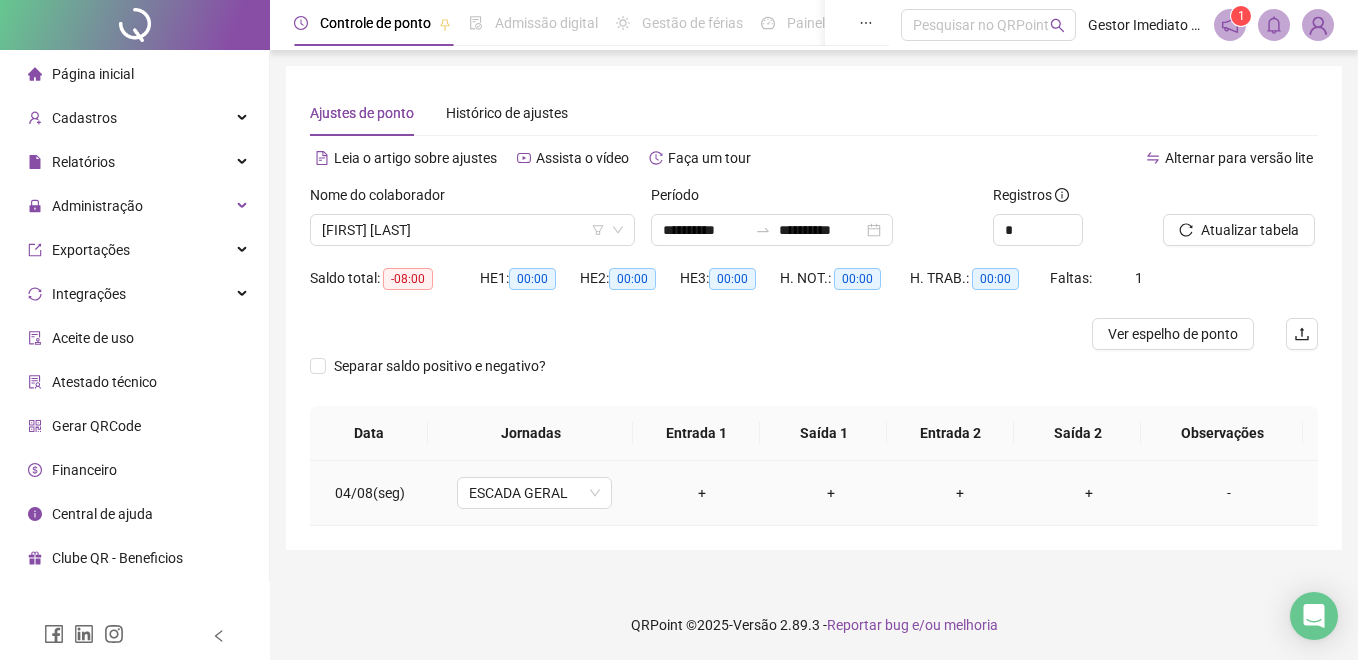 click on "+" at bounding box center [702, 493] 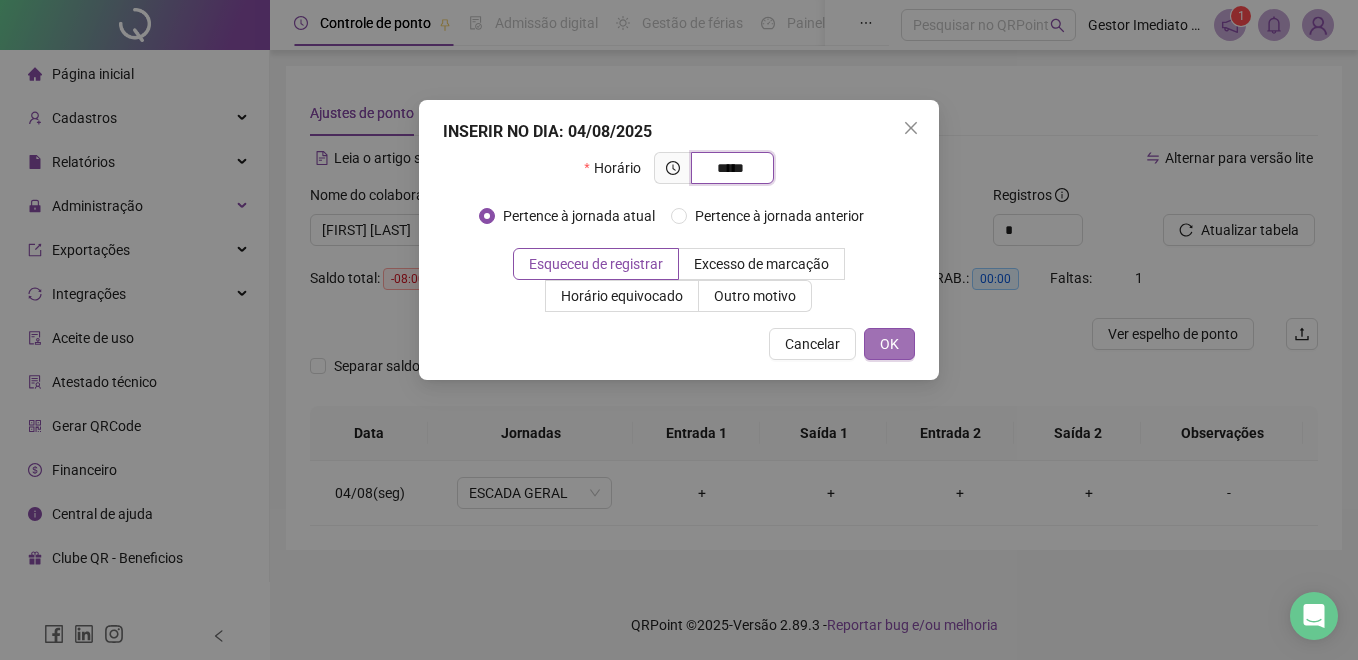 type on "*****" 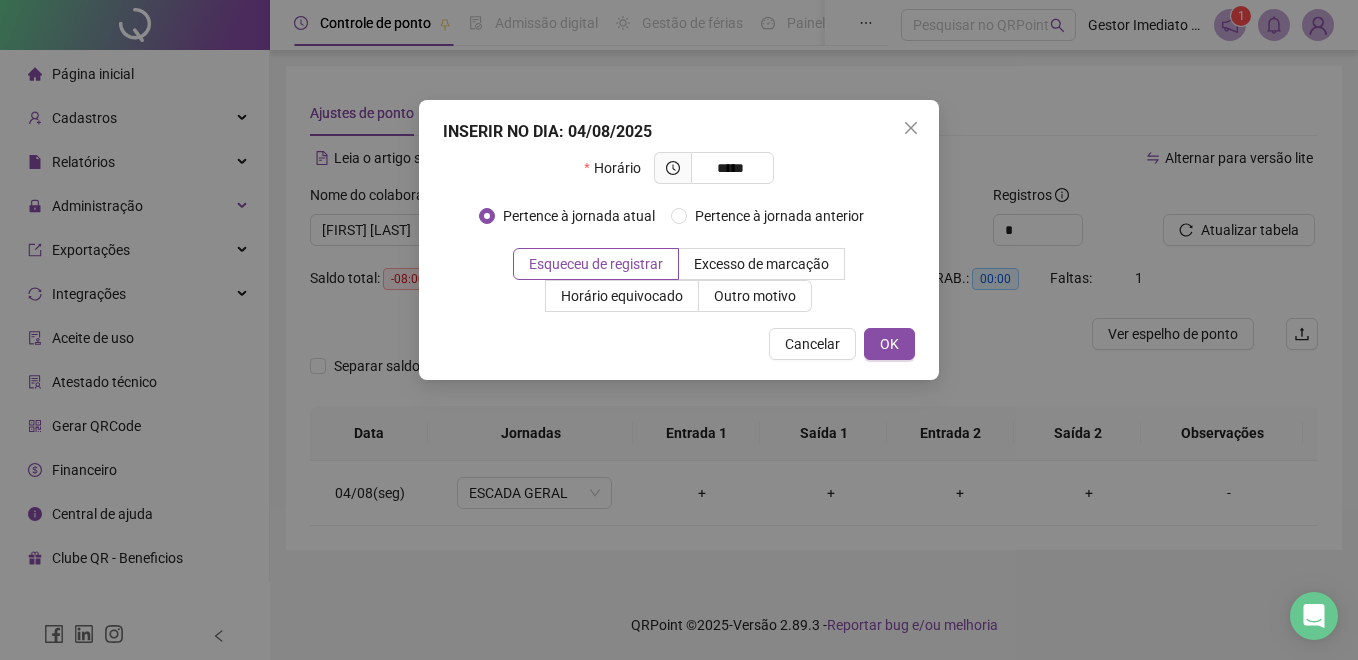 drag, startPoint x: 883, startPoint y: 347, endPoint x: 1195, endPoint y: 105, distance: 394.85187 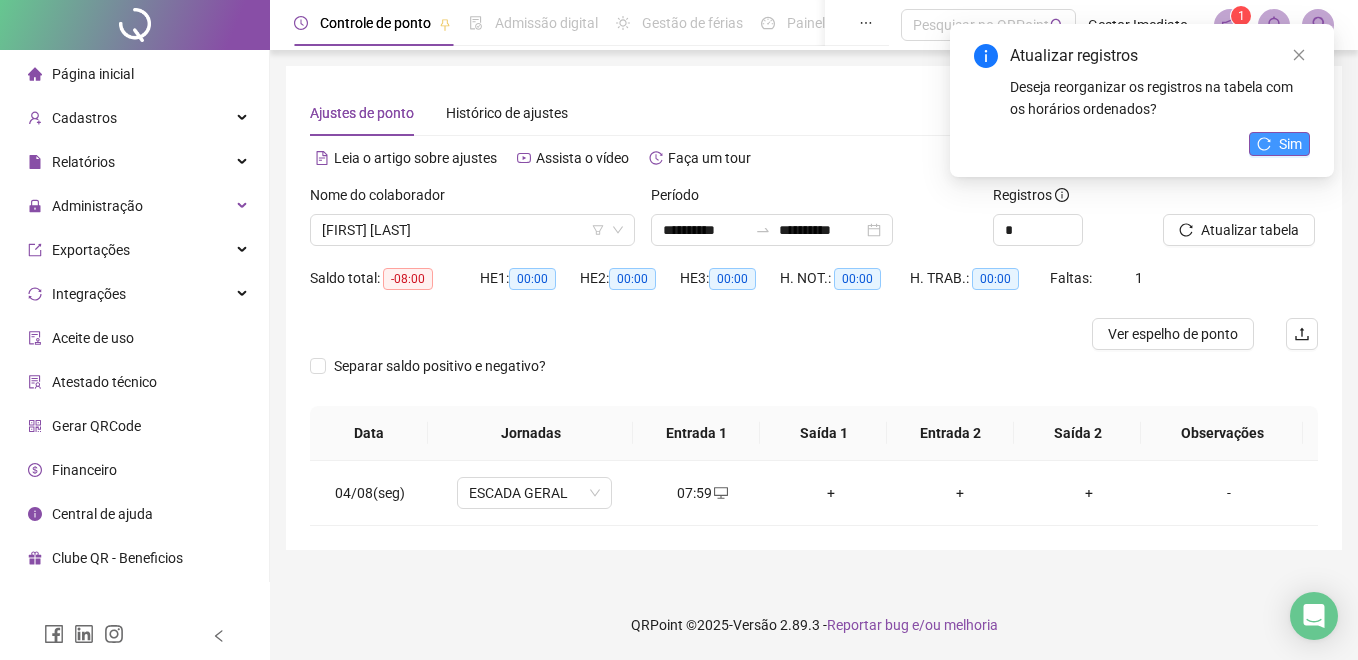 click on "Sim" at bounding box center (1279, 144) 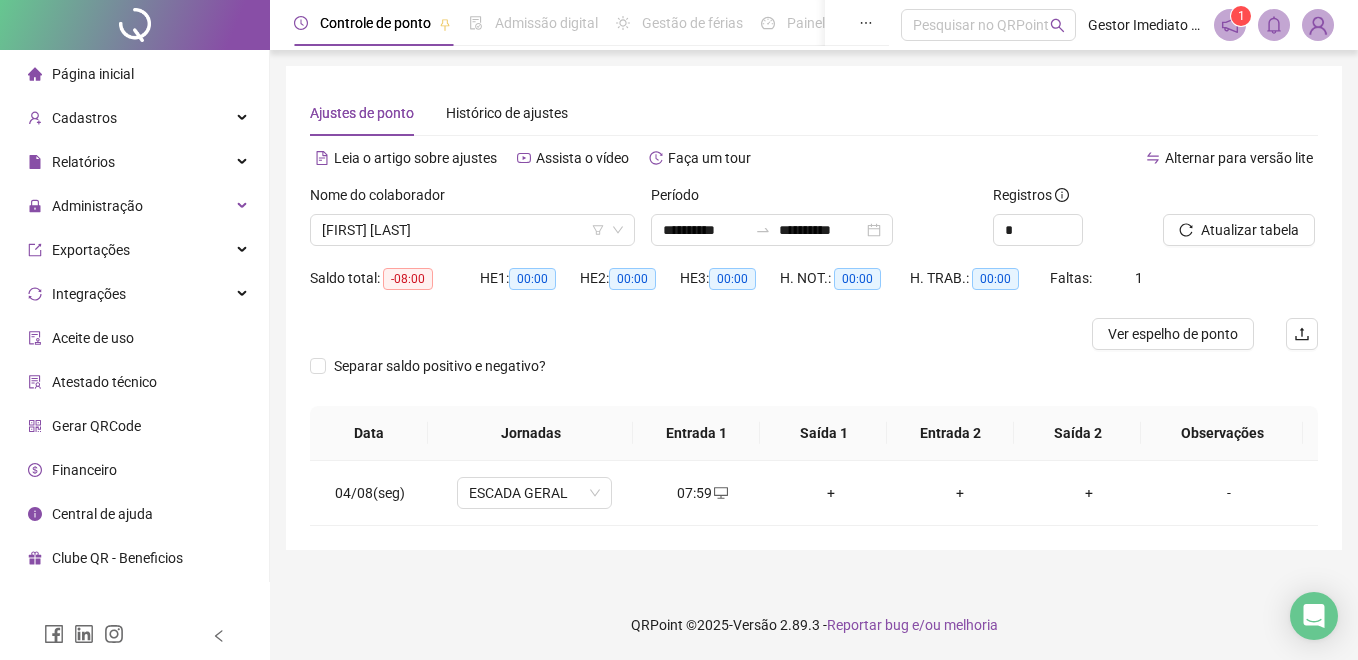 click on "Atualizar tabela" at bounding box center [1250, 230] 